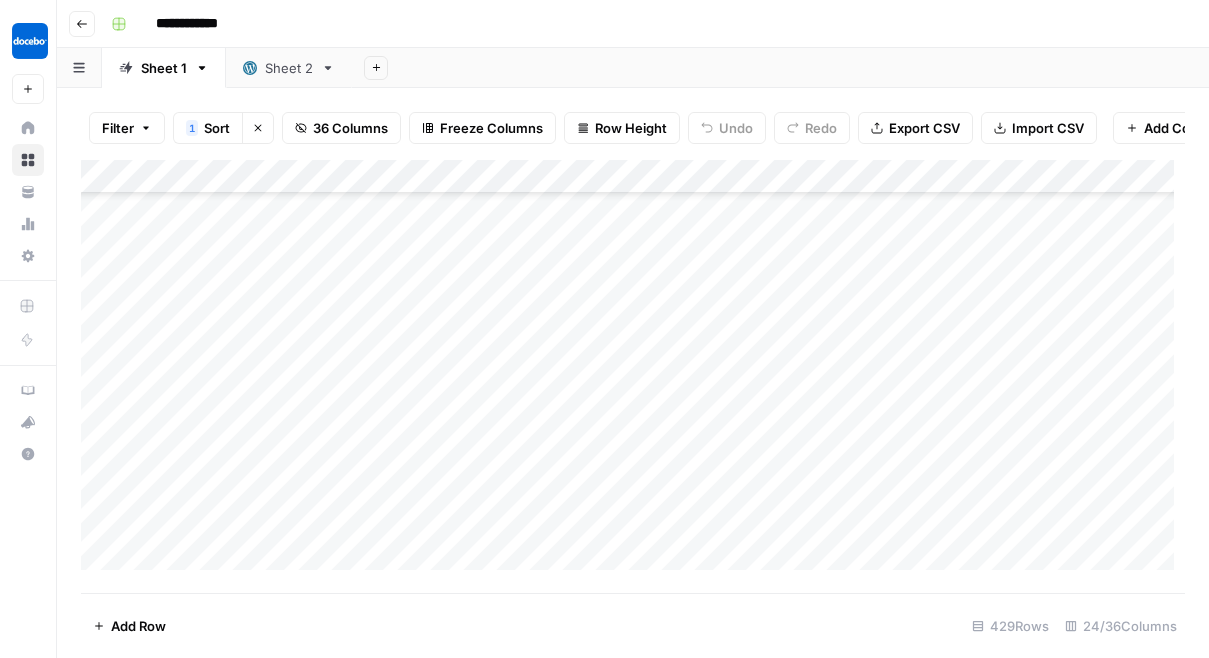 scroll, scrollTop: 0, scrollLeft: 0, axis: both 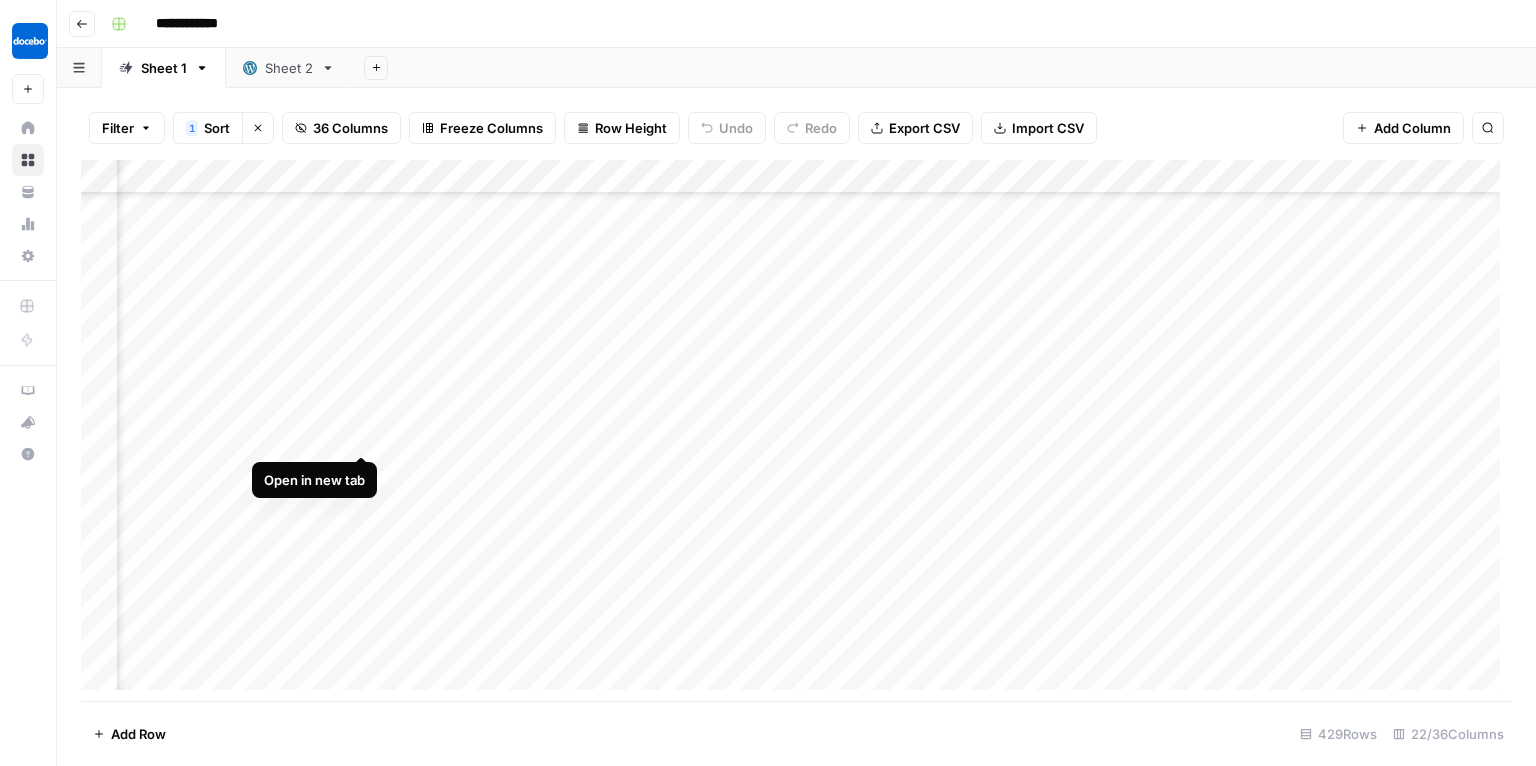 click on "Add Column" at bounding box center [796, 431] 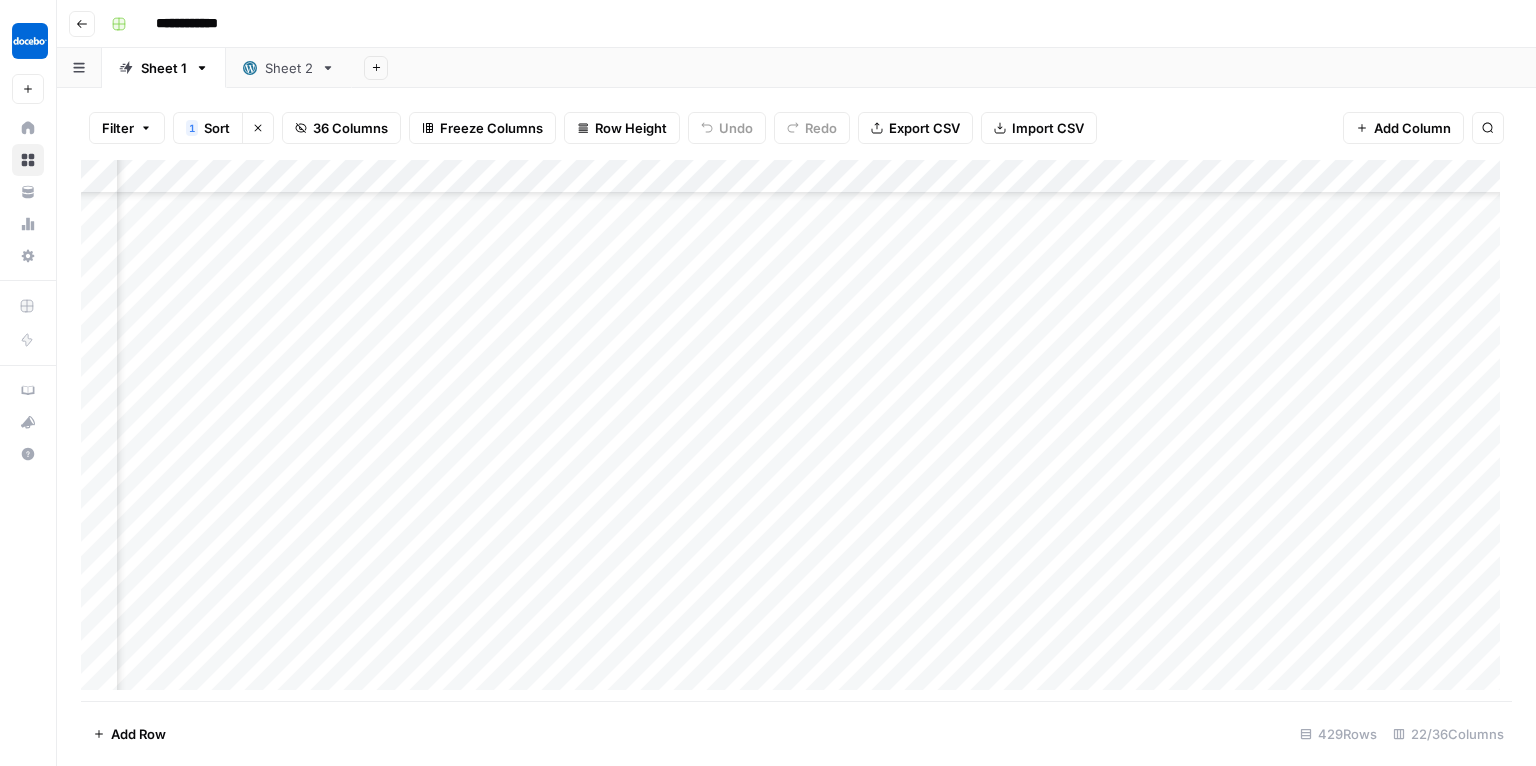scroll, scrollTop: 2590, scrollLeft: 380, axis: both 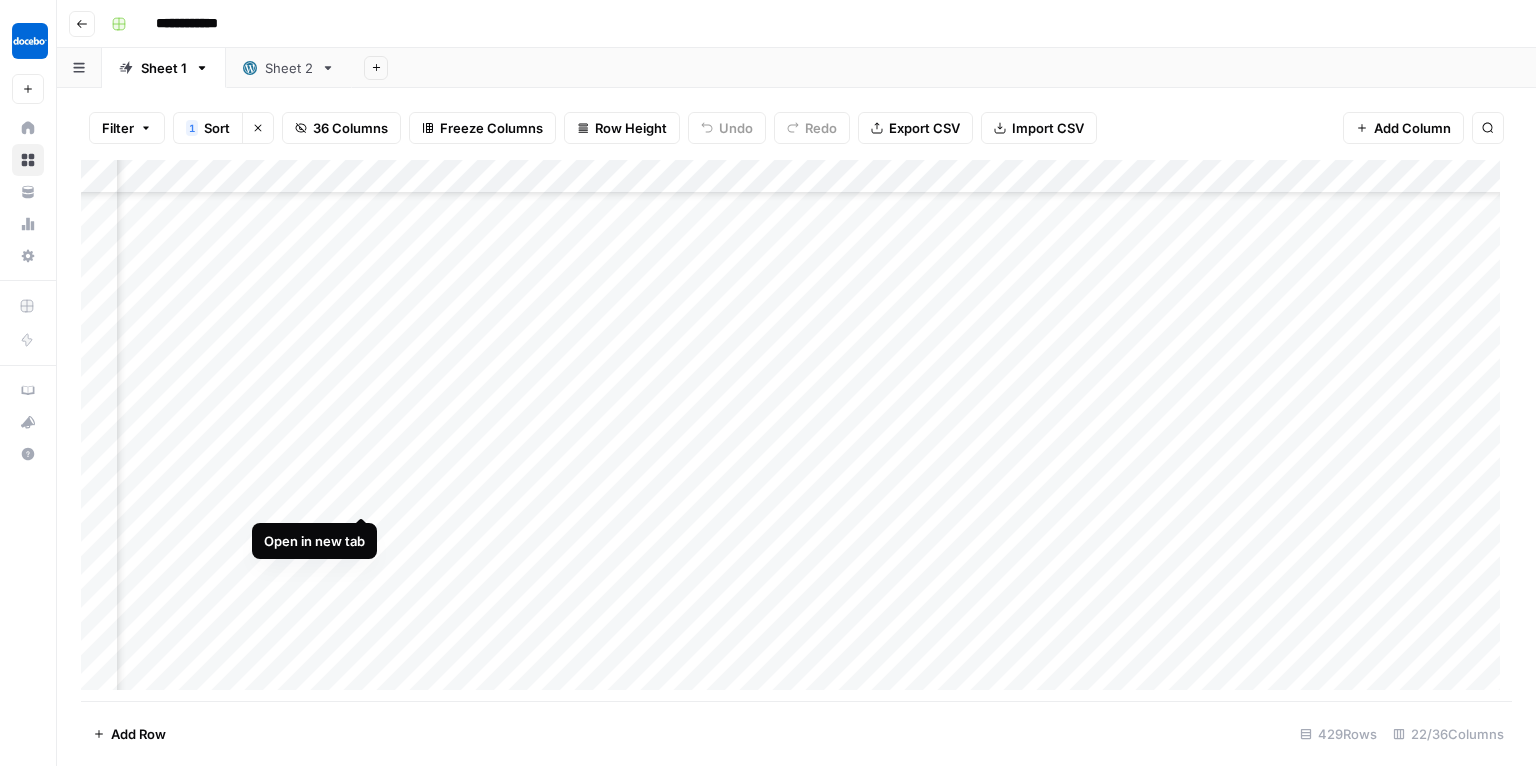 click on "Add Column" at bounding box center [796, 431] 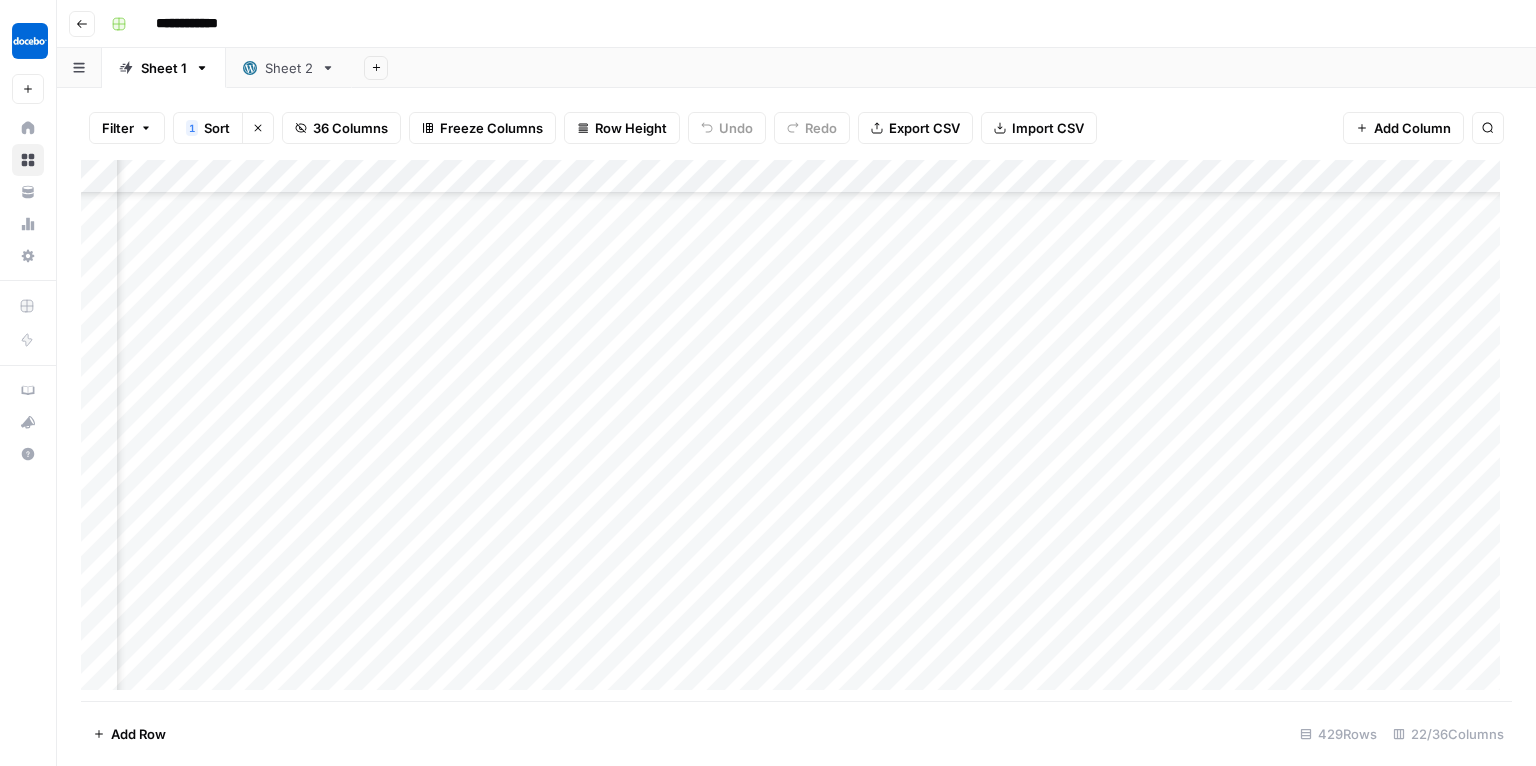 scroll, scrollTop: 2615, scrollLeft: 380, axis: both 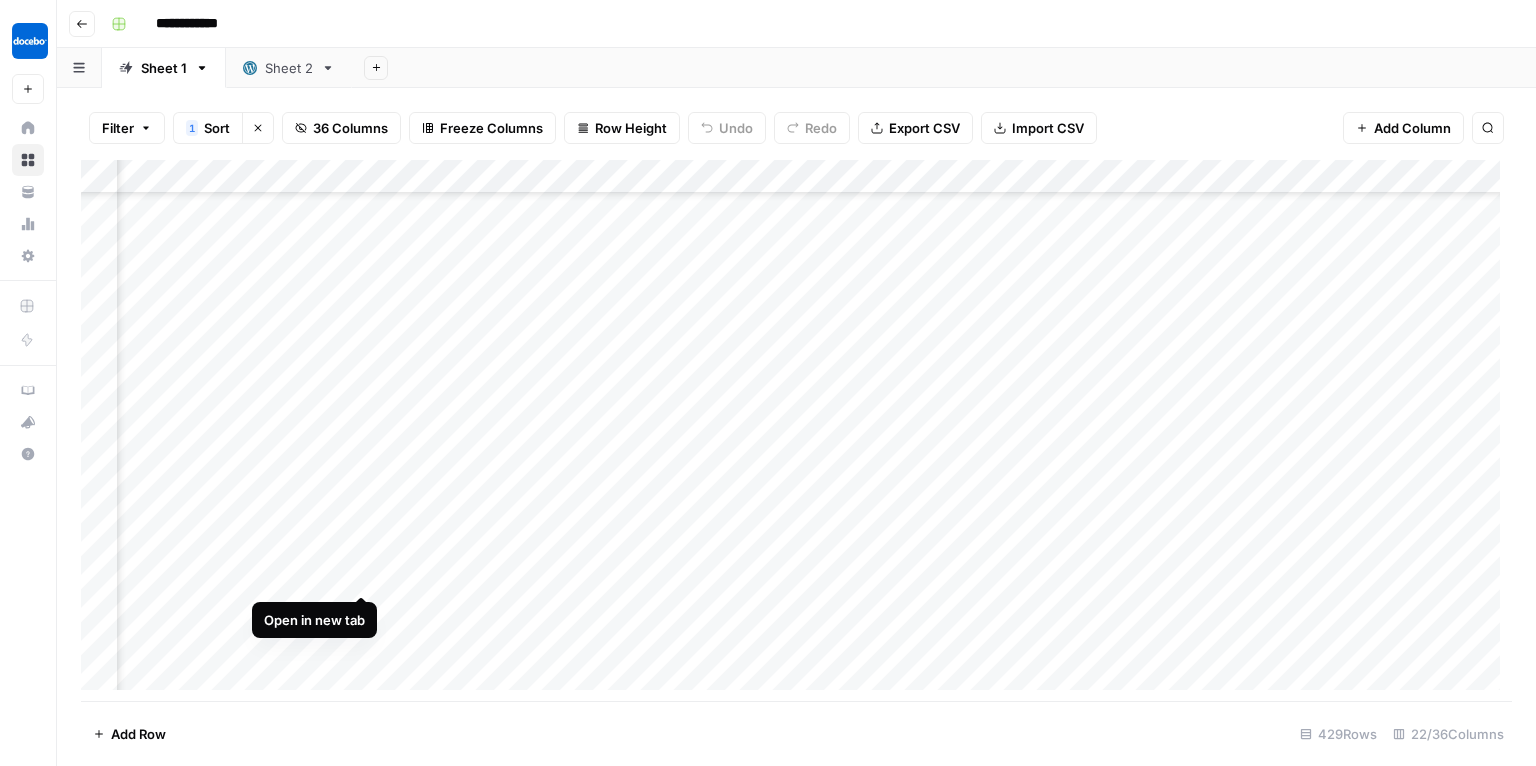 click on "Add Column" at bounding box center (796, 431) 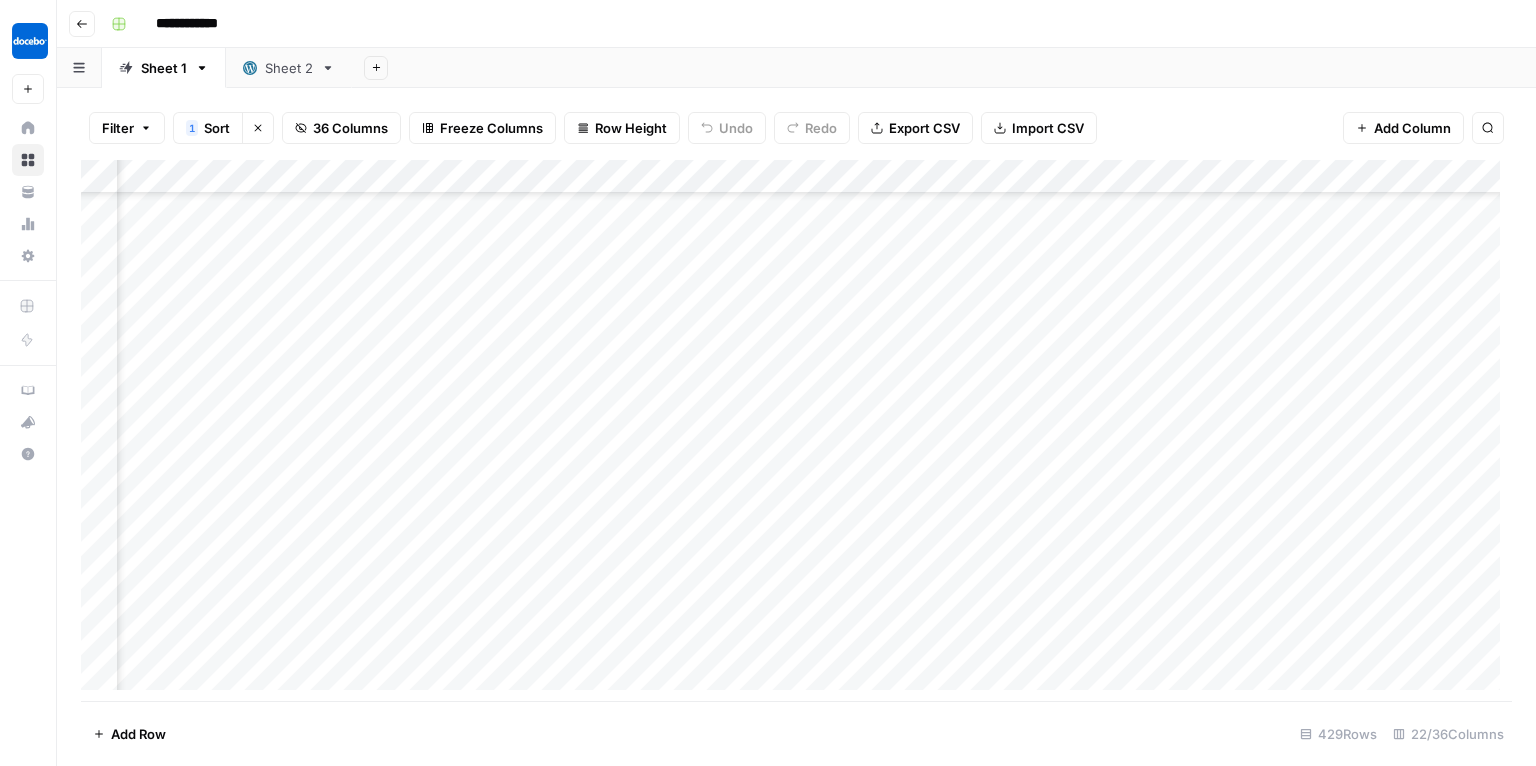 scroll, scrollTop: 2790, scrollLeft: 380, axis: both 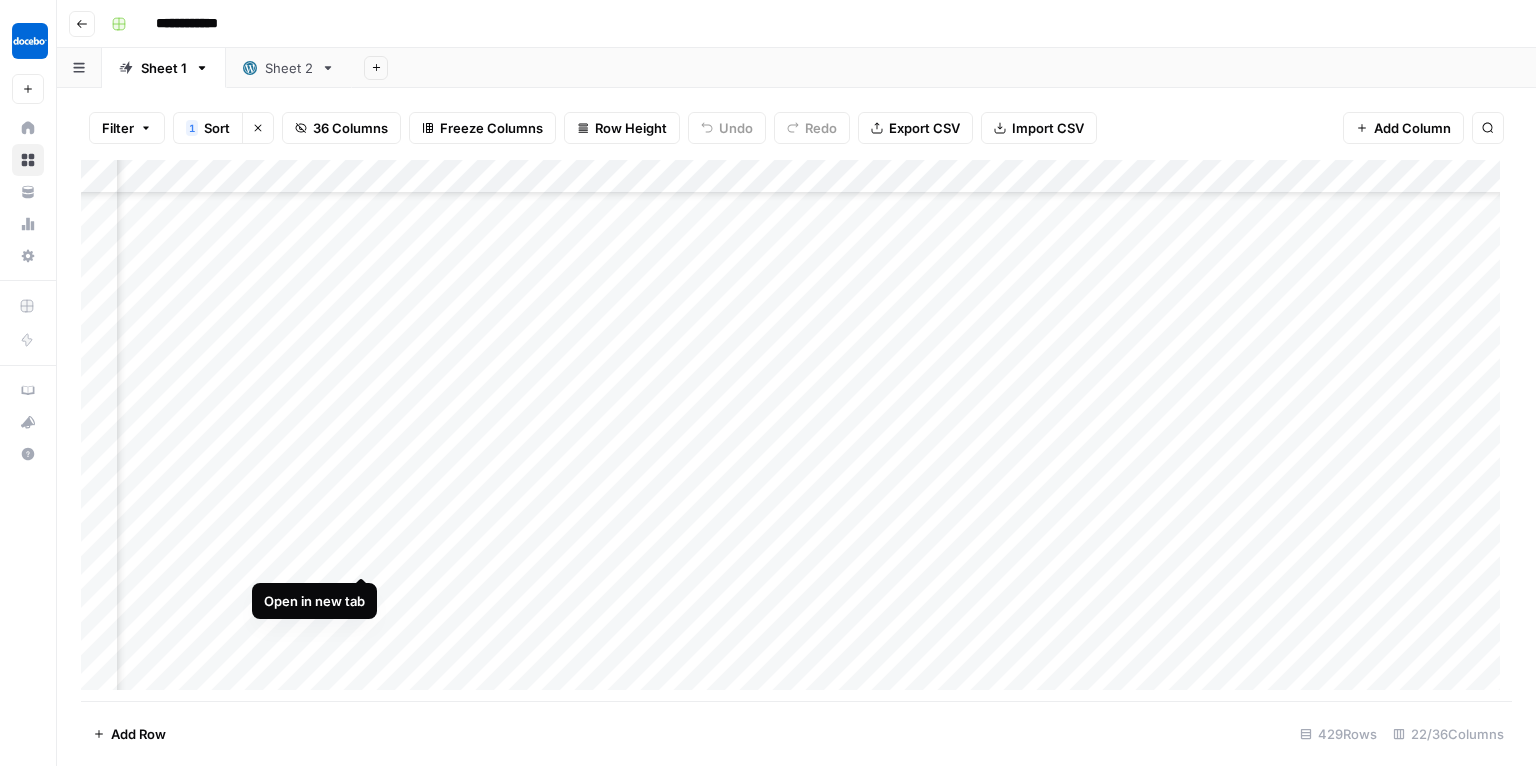 click on "Add Column" at bounding box center [796, 431] 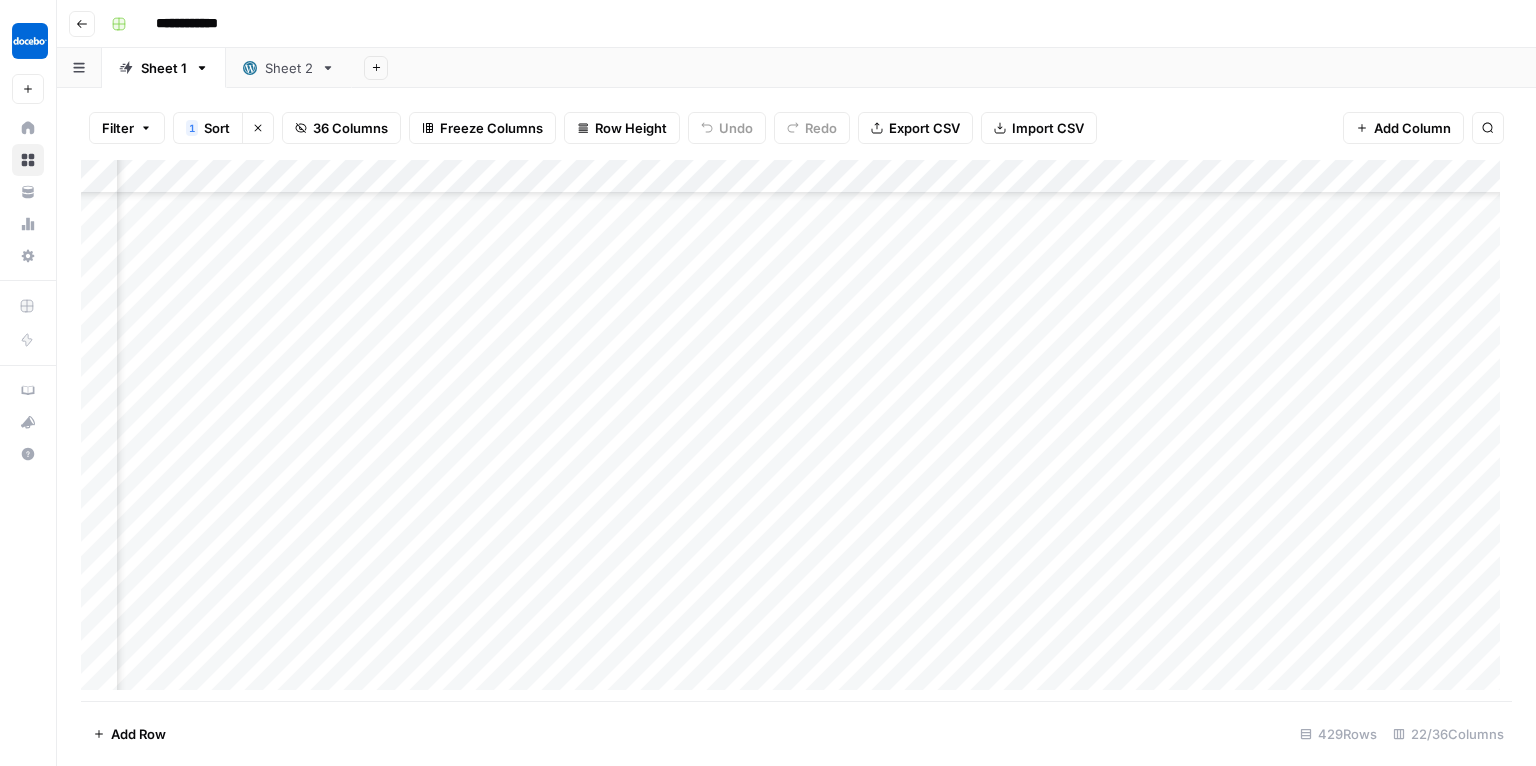 scroll, scrollTop: 2837, scrollLeft: 380, axis: both 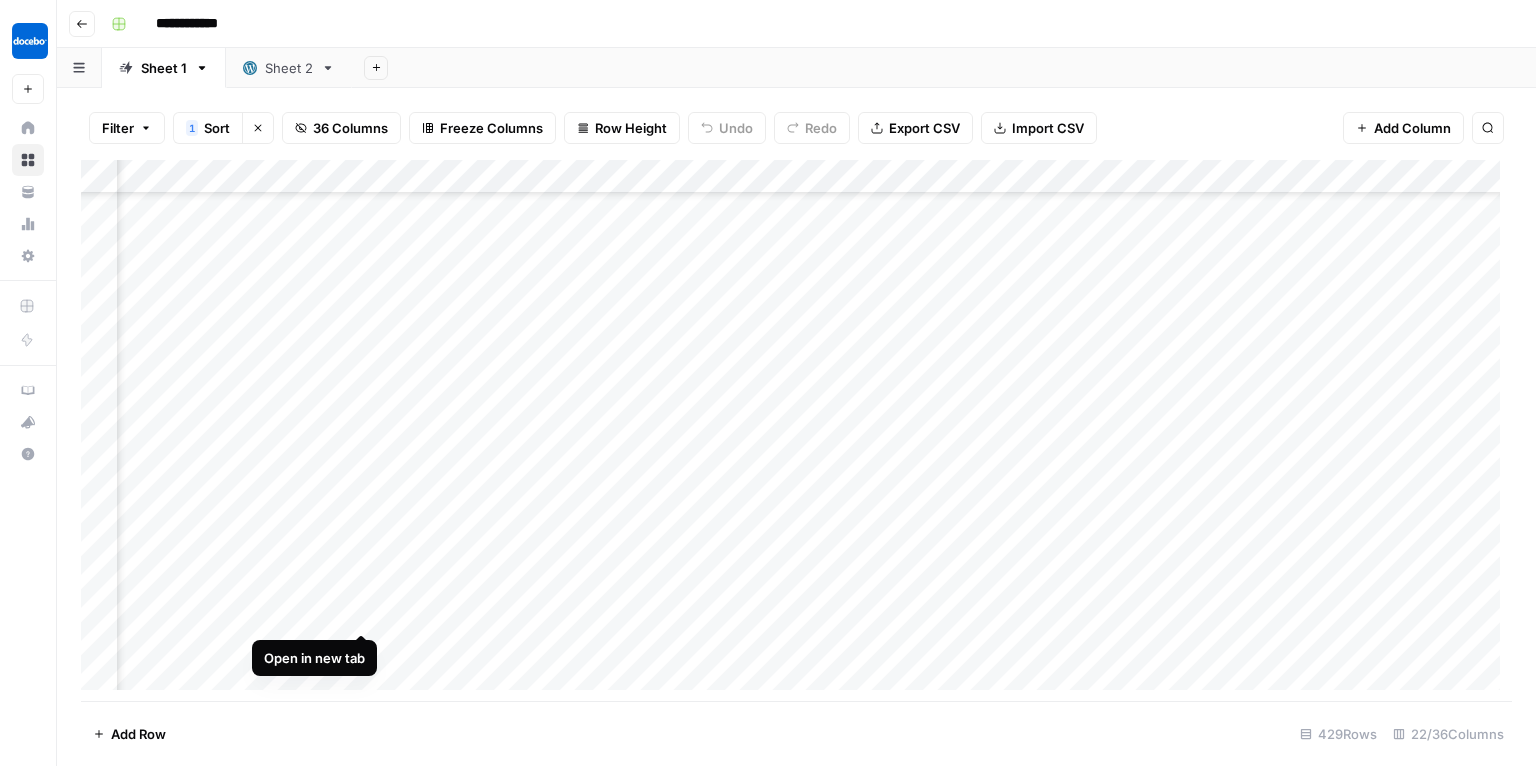 click on "Add Column" at bounding box center [796, 431] 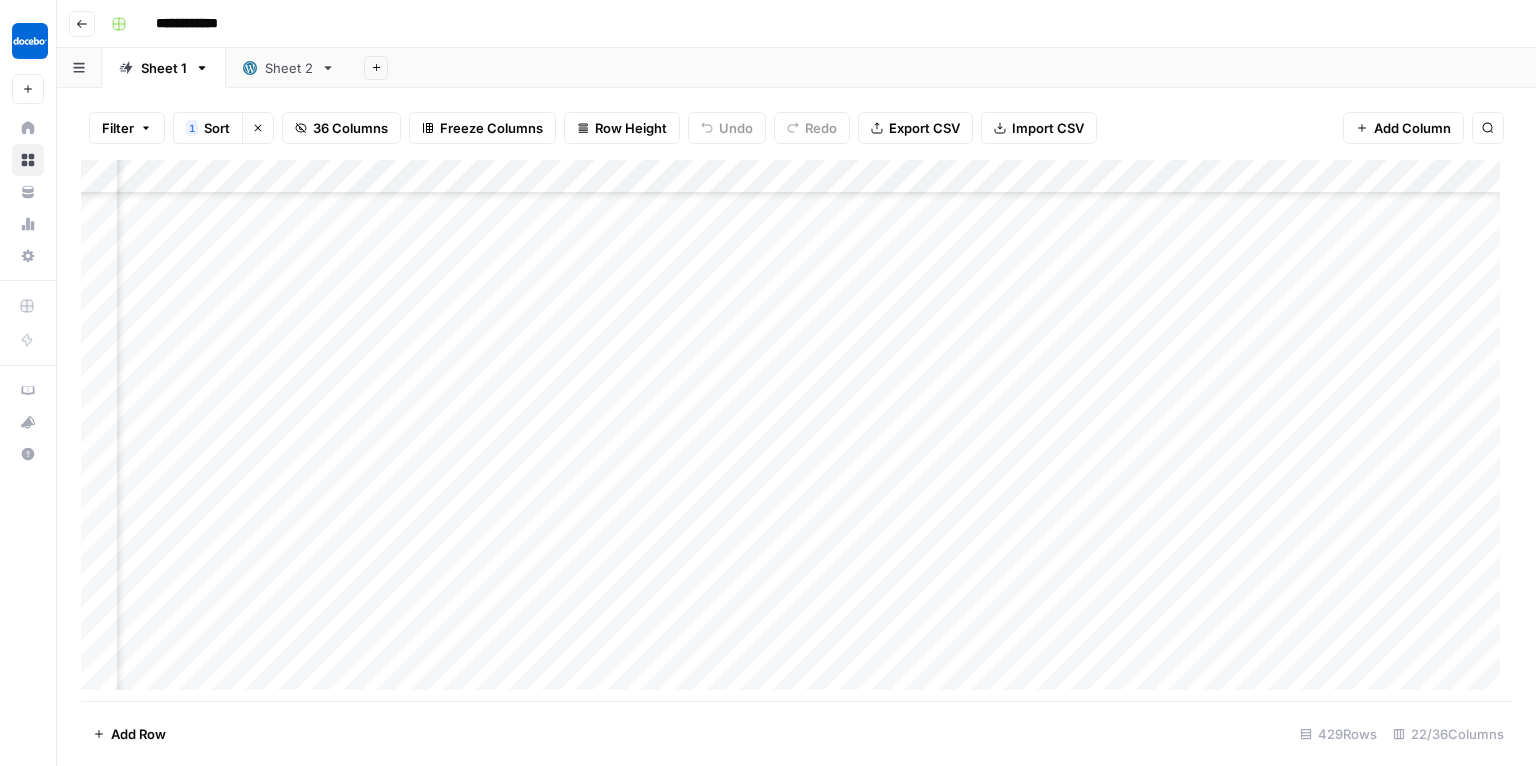 scroll, scrollTop: 2990, scrollLeft: 380, axis: both 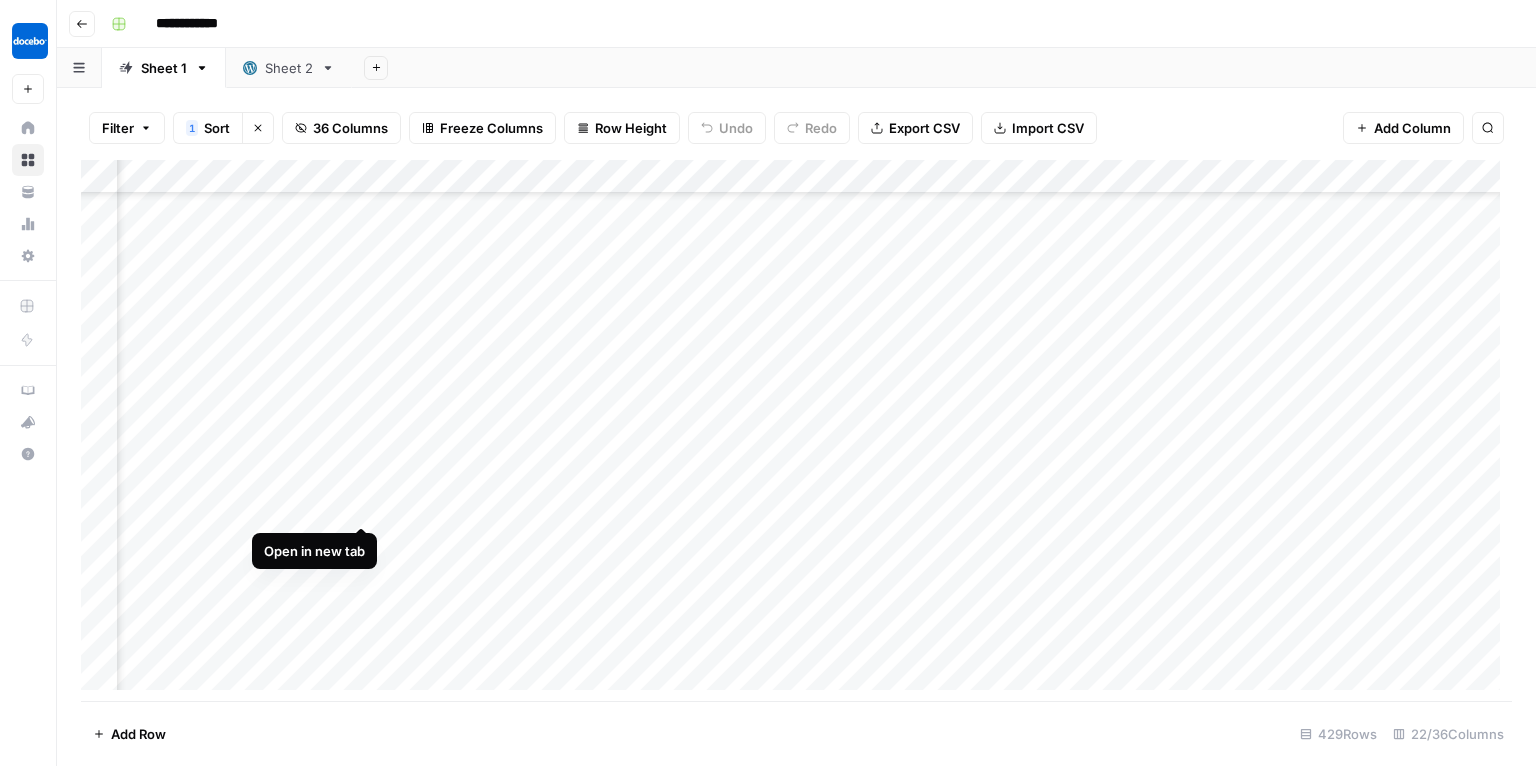 click on "Add Column" at bounding box center [796, 431] 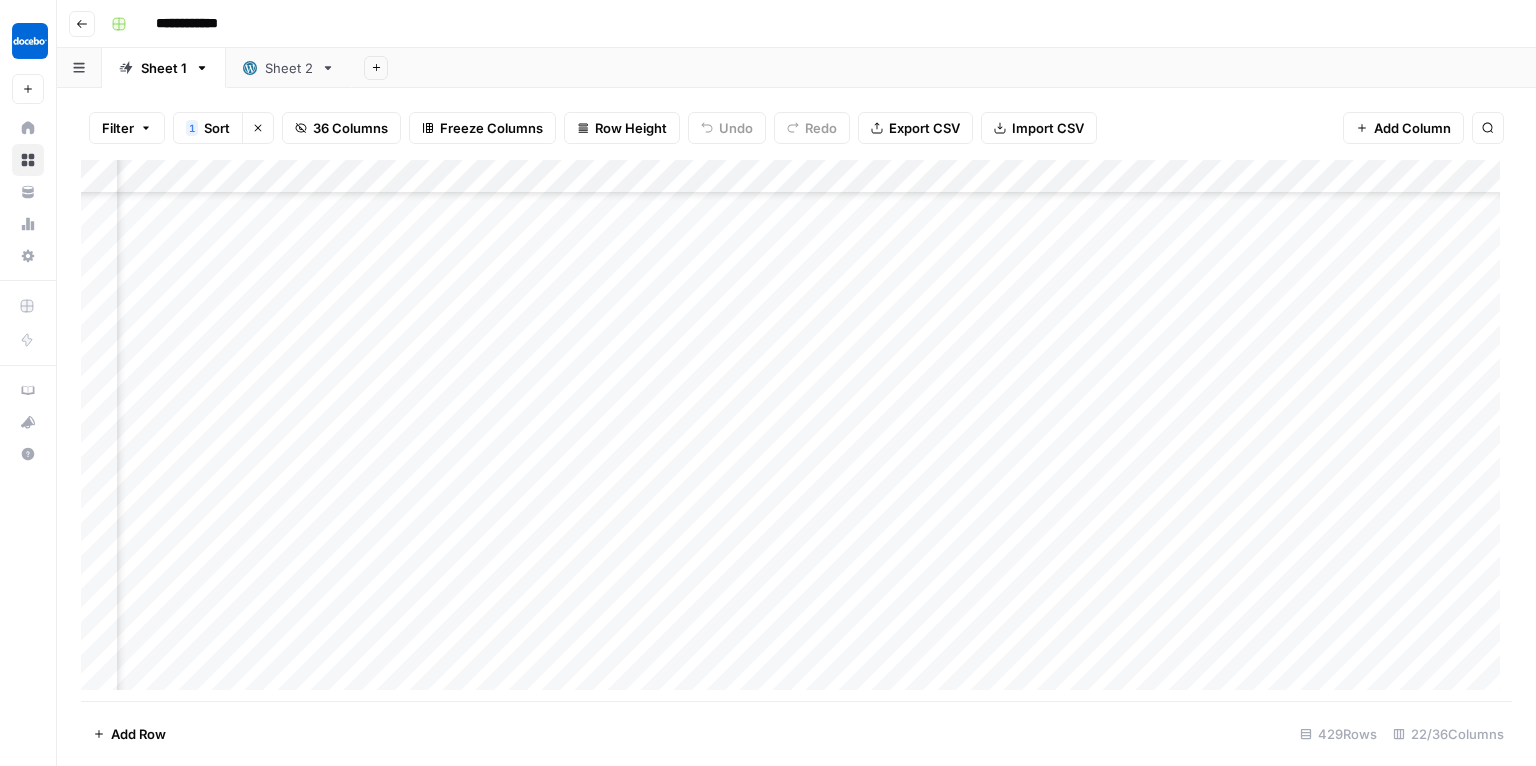 scroll, scrollTop: 3649, scrollLeft: 380, axis: both 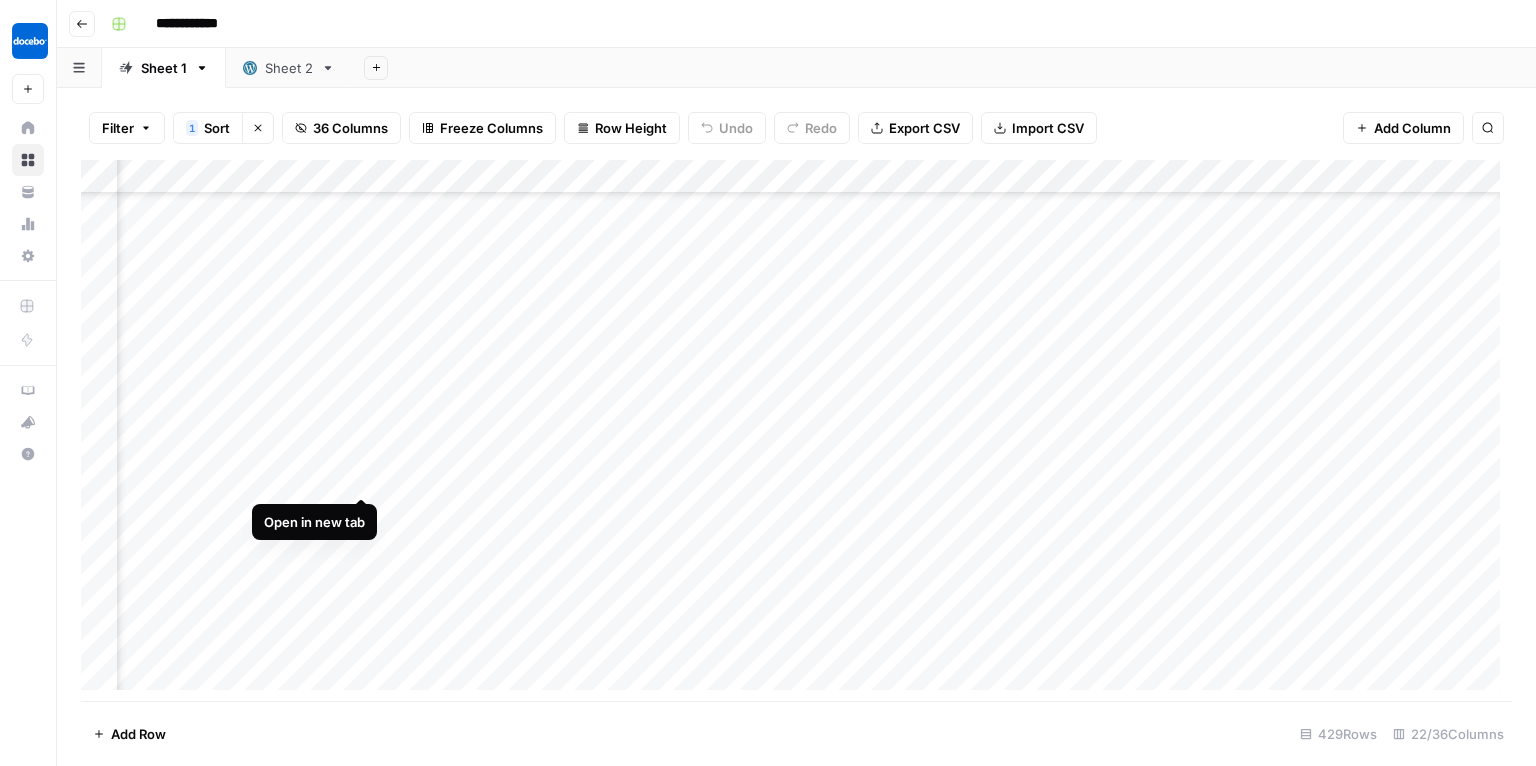 click on "Add Column" at bounding box center (796, 431) 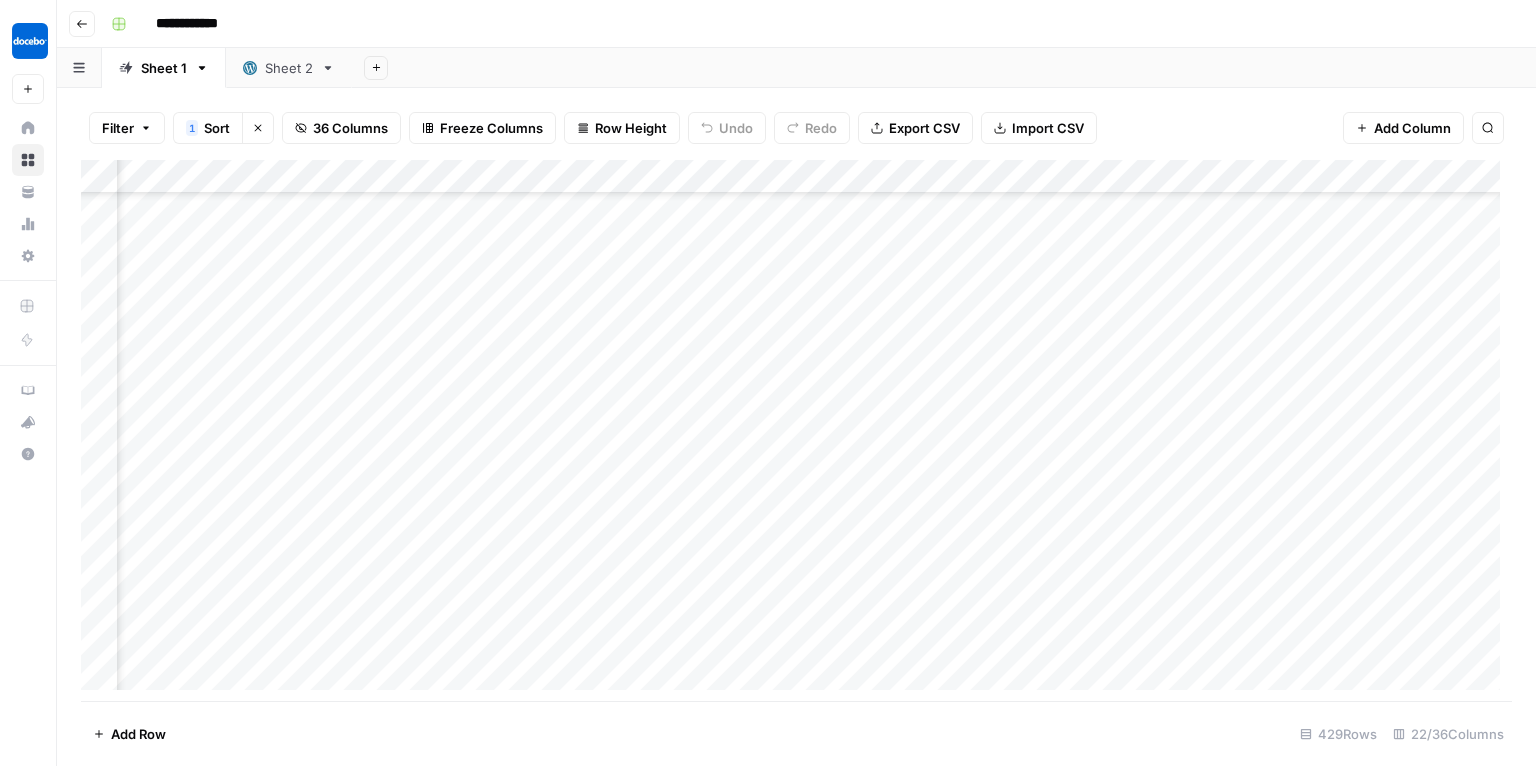 scroll, scrollTop: 3764, scrollLeft: 380, axis: both 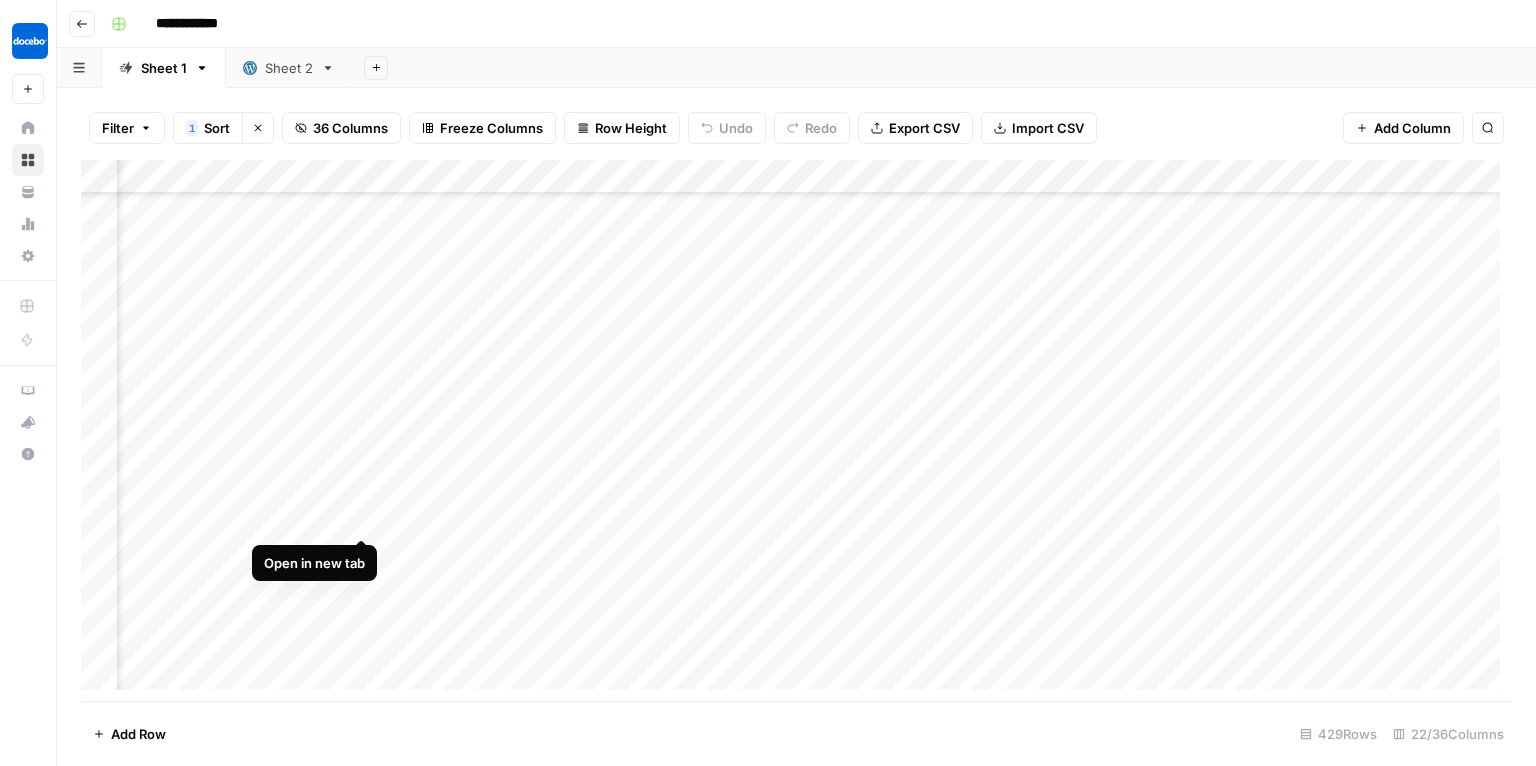 click on "Add Column" at bounding box center [796, 431] 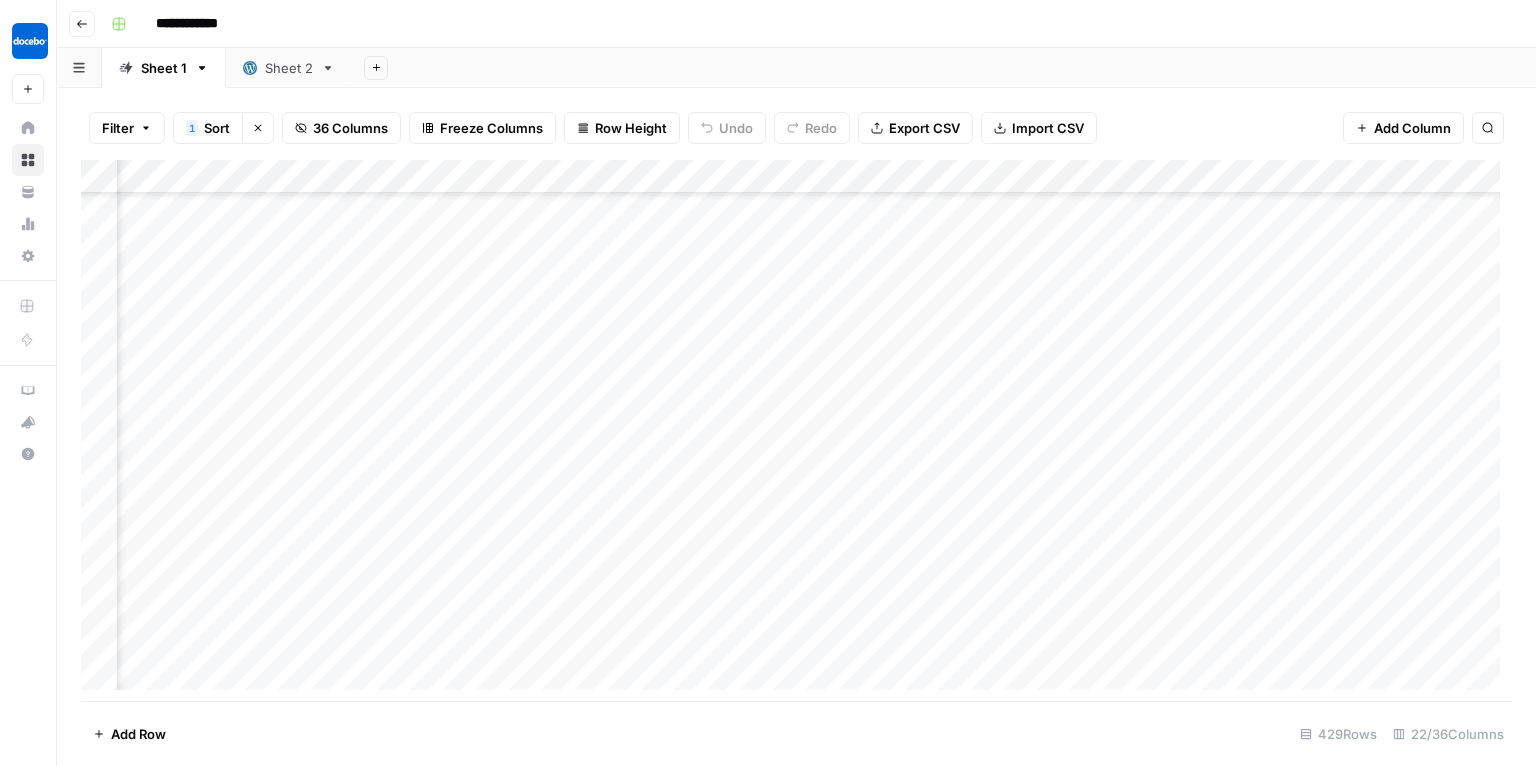 scroll, scrollTop: 4139, scrollLeft: 380, axis: both 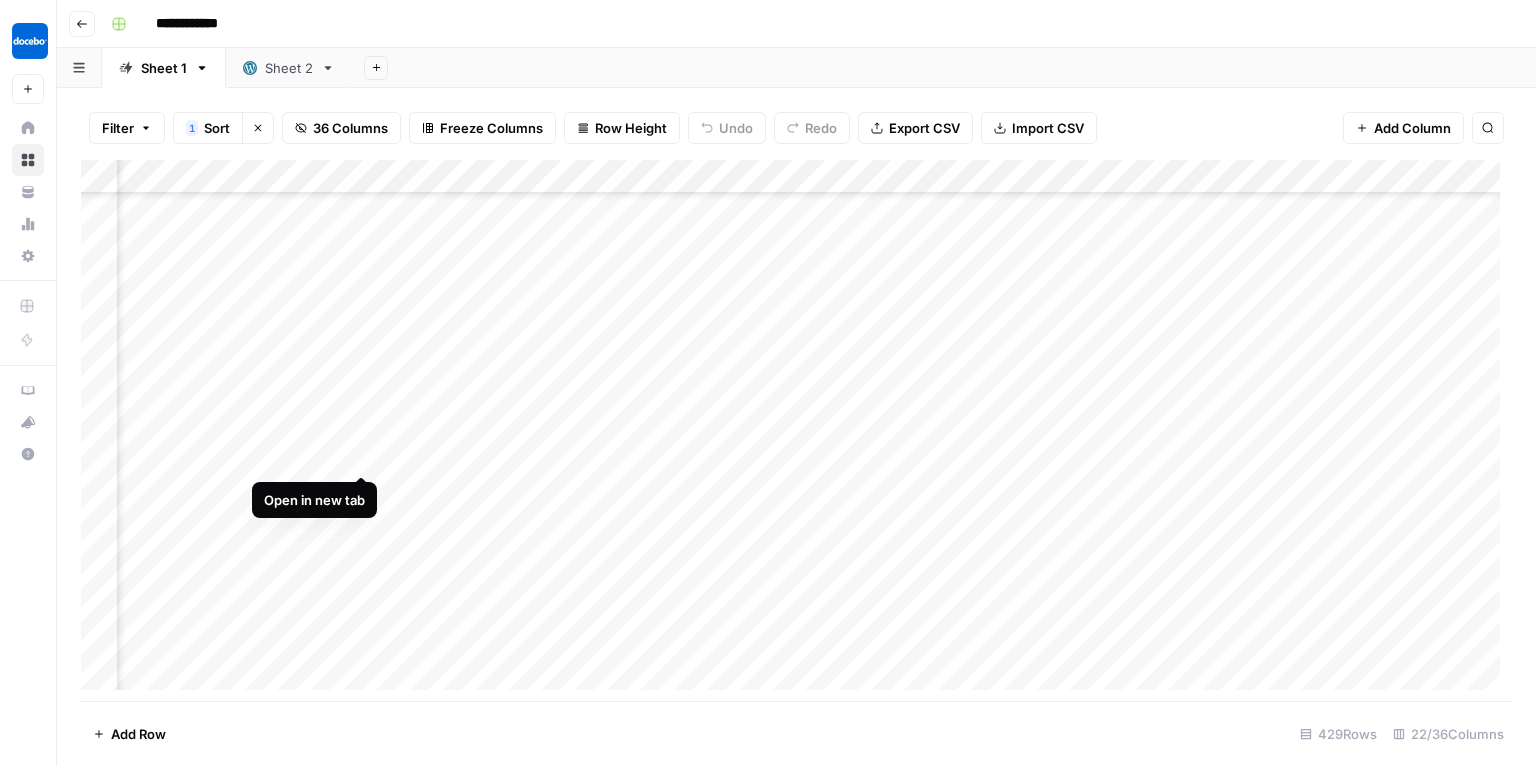click on "Add Column" at bounding box center [796, 431] 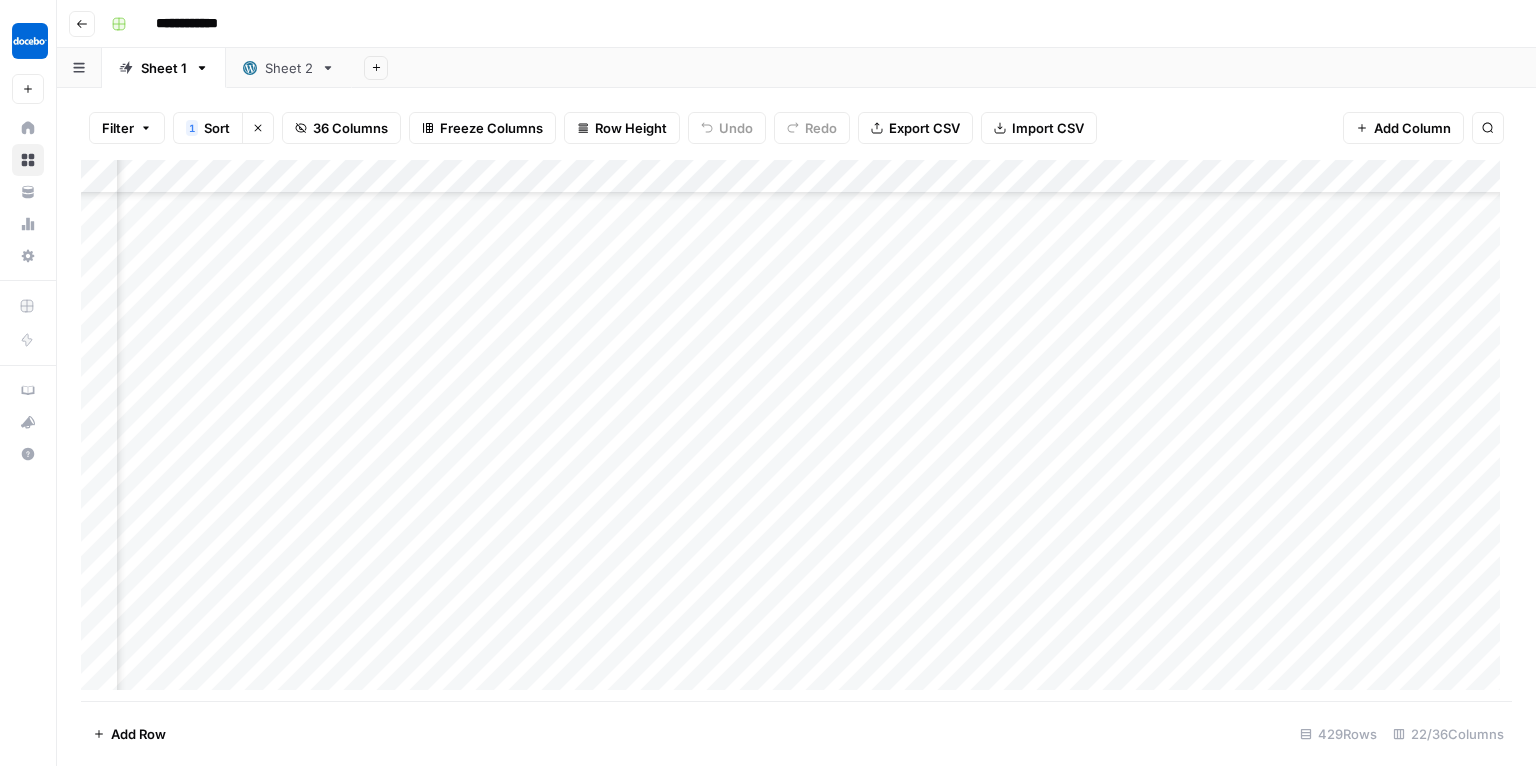 scroll, scrollTop: 4308, scrollLeft: 380, axis: both 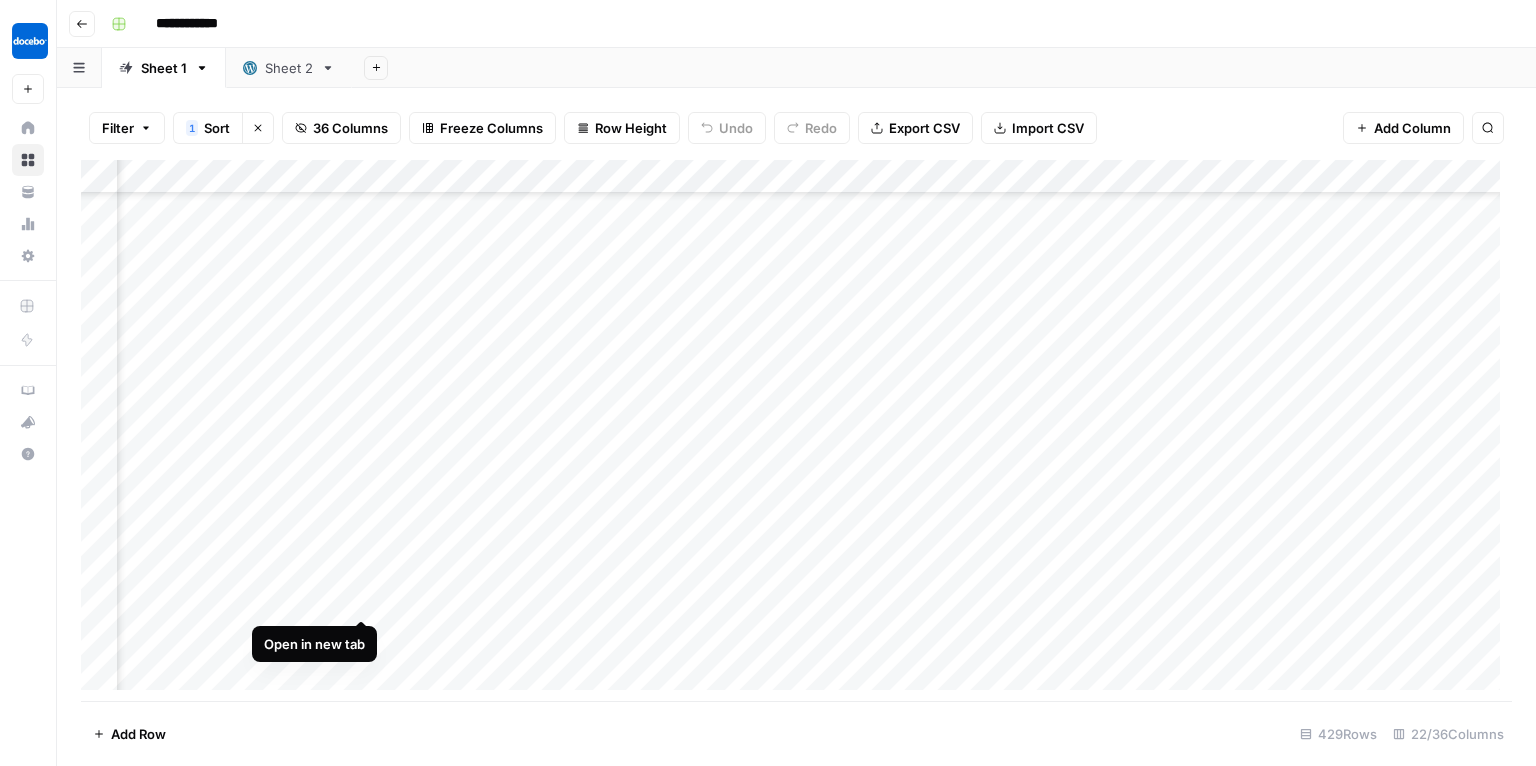 click on "Add Column" at bounding box center (796, 431) 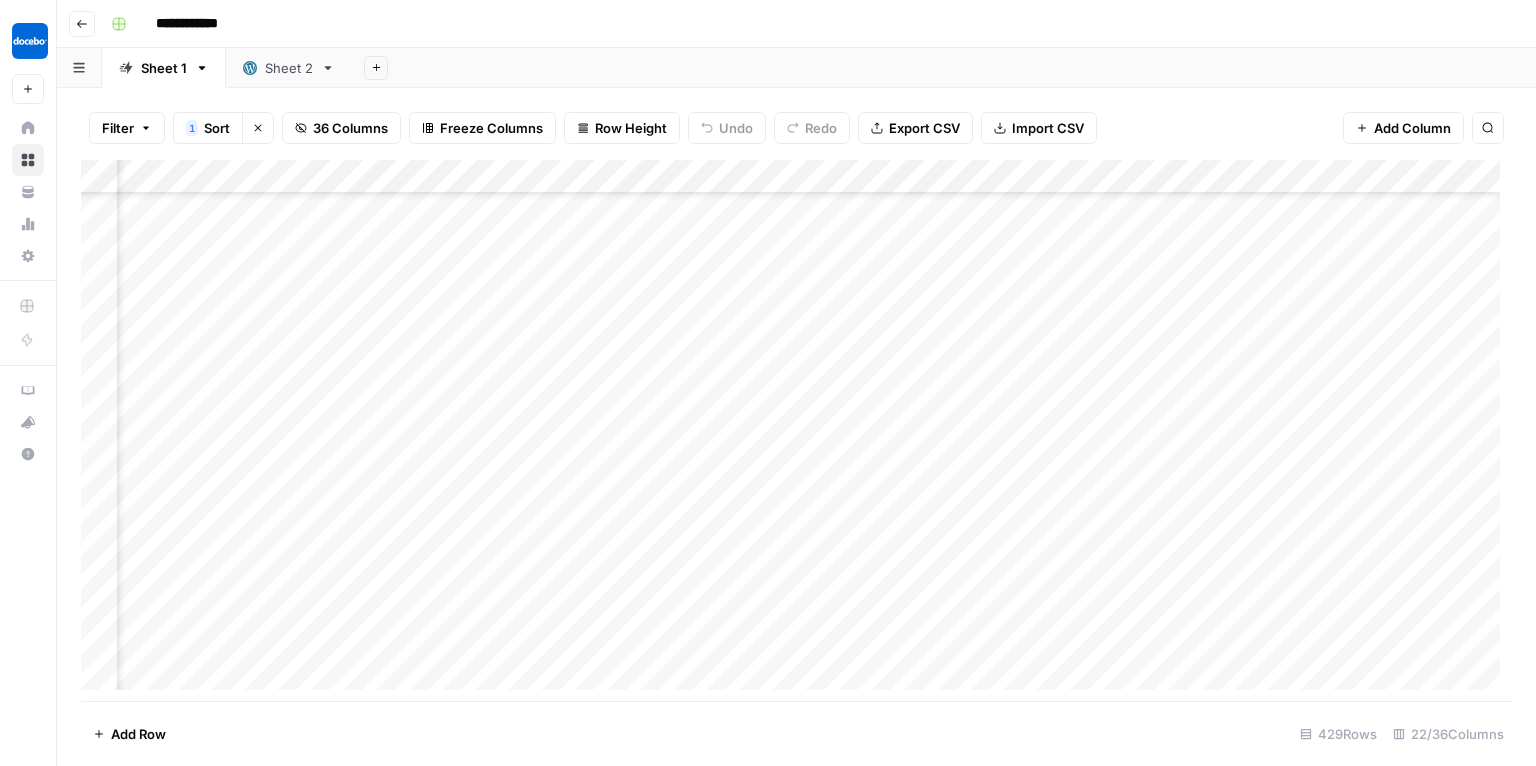 click on "Add Column" at bounding box center [796, 431] 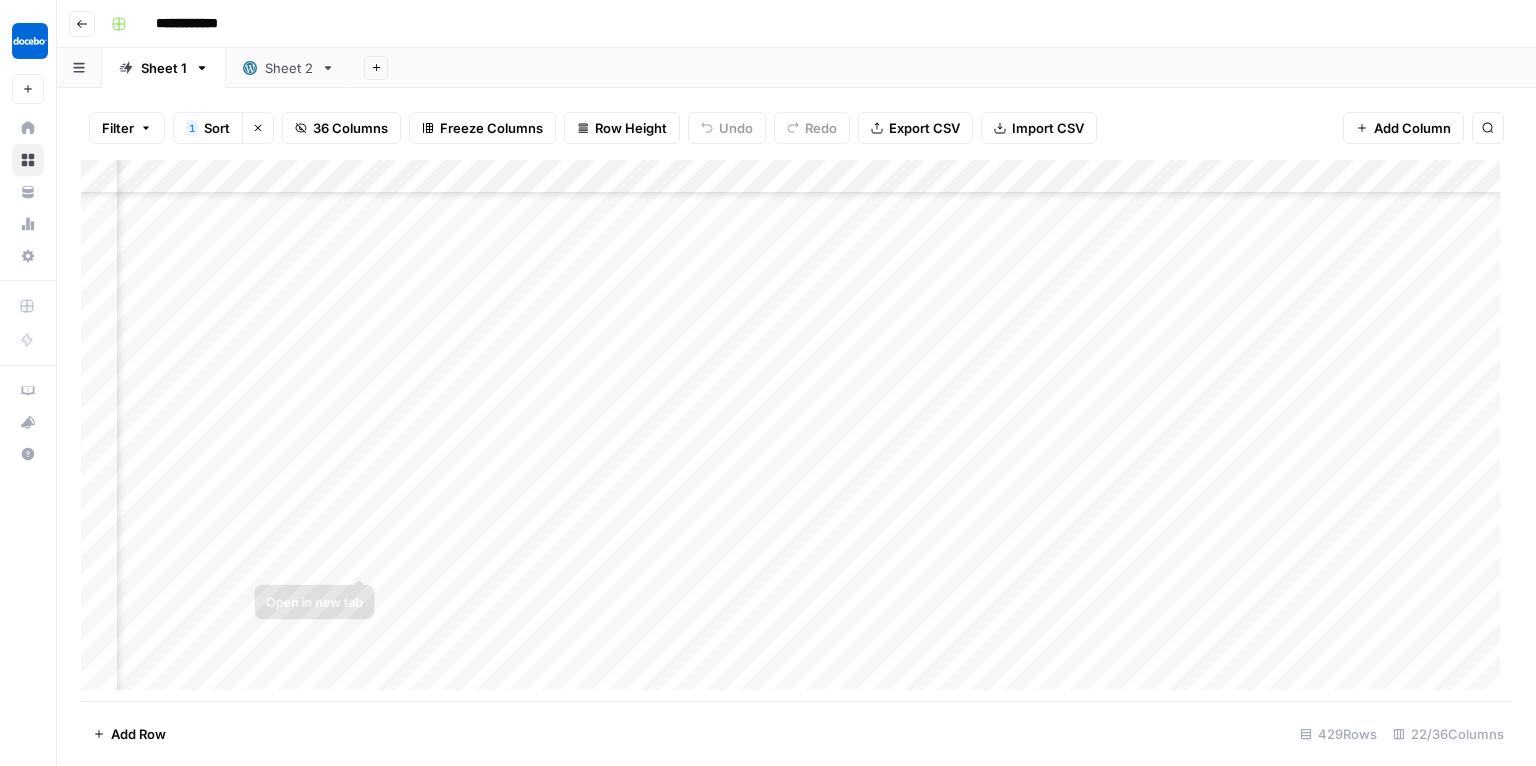 click on "Add Column" at bounding box center (796, 431) 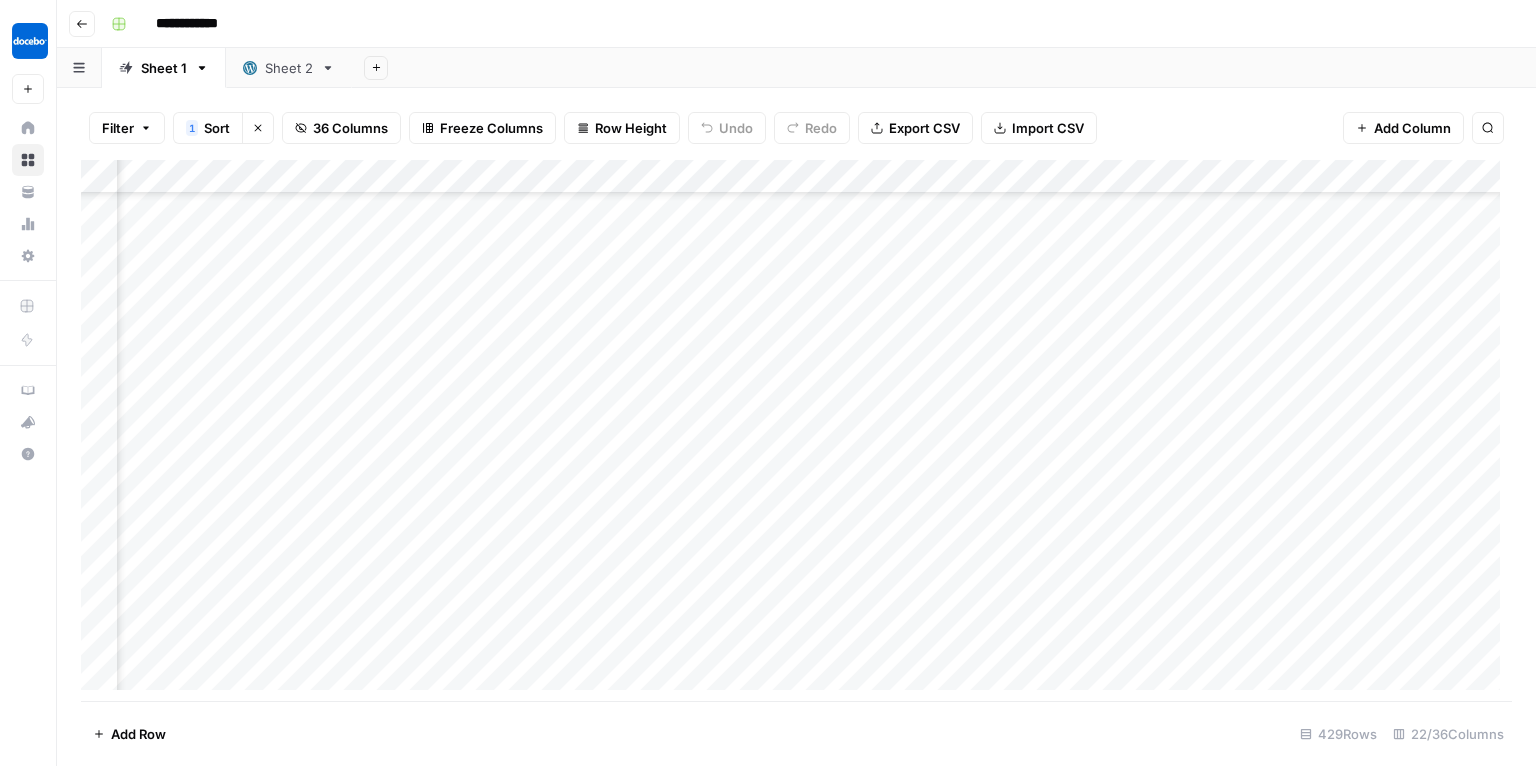scroll, scrollTop: 4535, scrollLeft: 380, axis: both 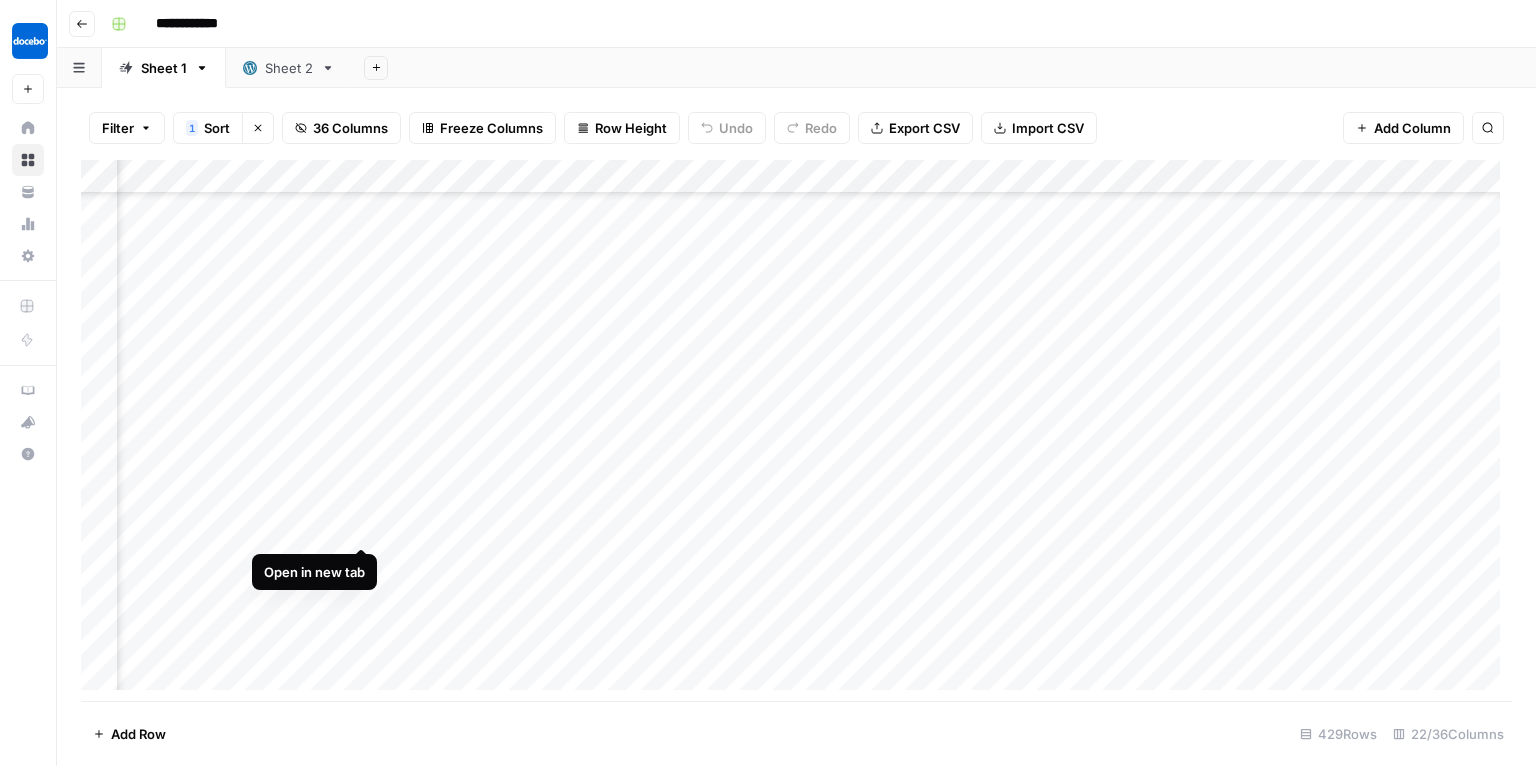 click on "Add Column" at bounding box center [796, 431] 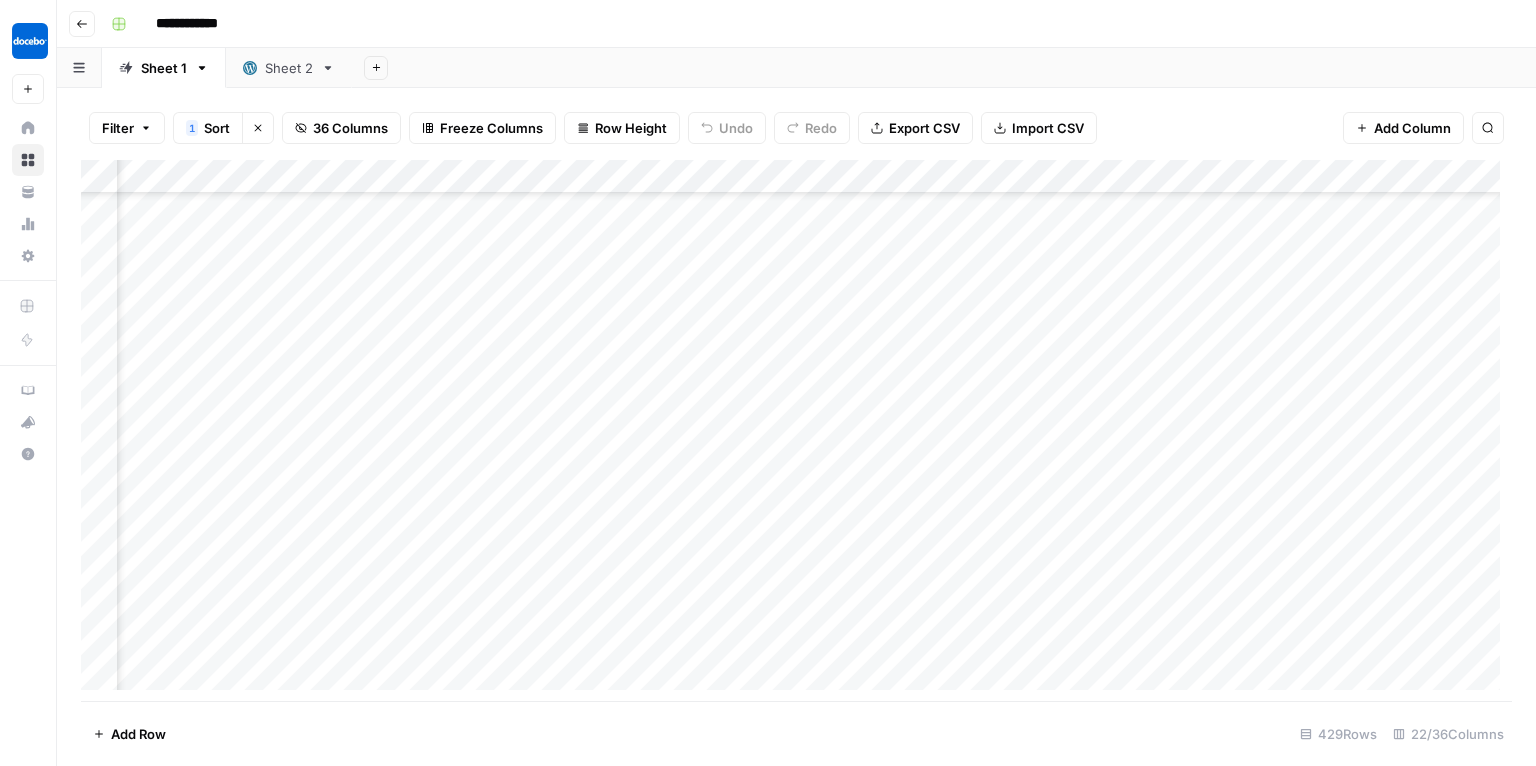 scroll, scrollTop: 4895, scrollLeft: 380, axis: both 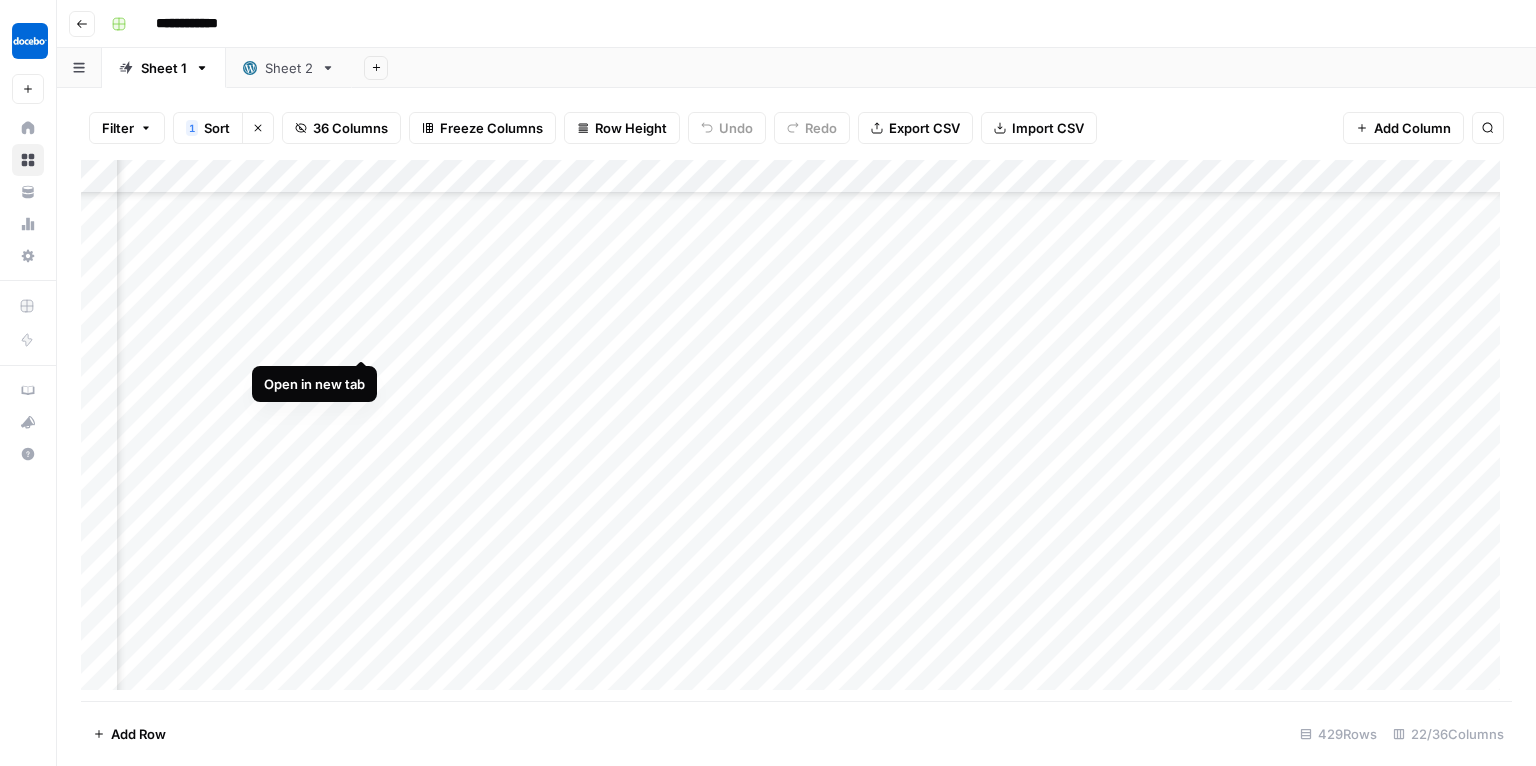 click on "Add Column" at bounding box center (796, 431) 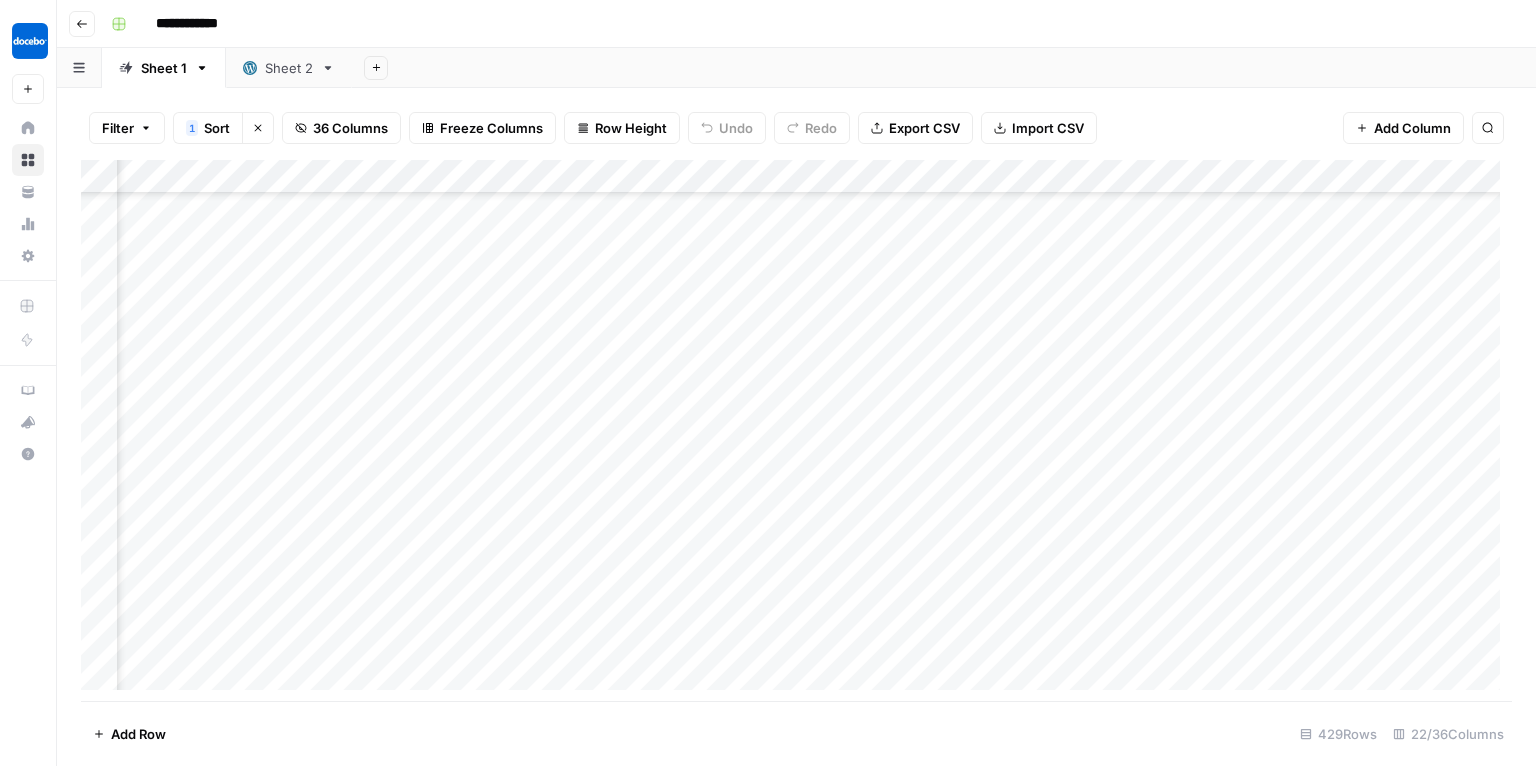 scroll, scrollTop: 6981, scrollLeft: 380, axis: both 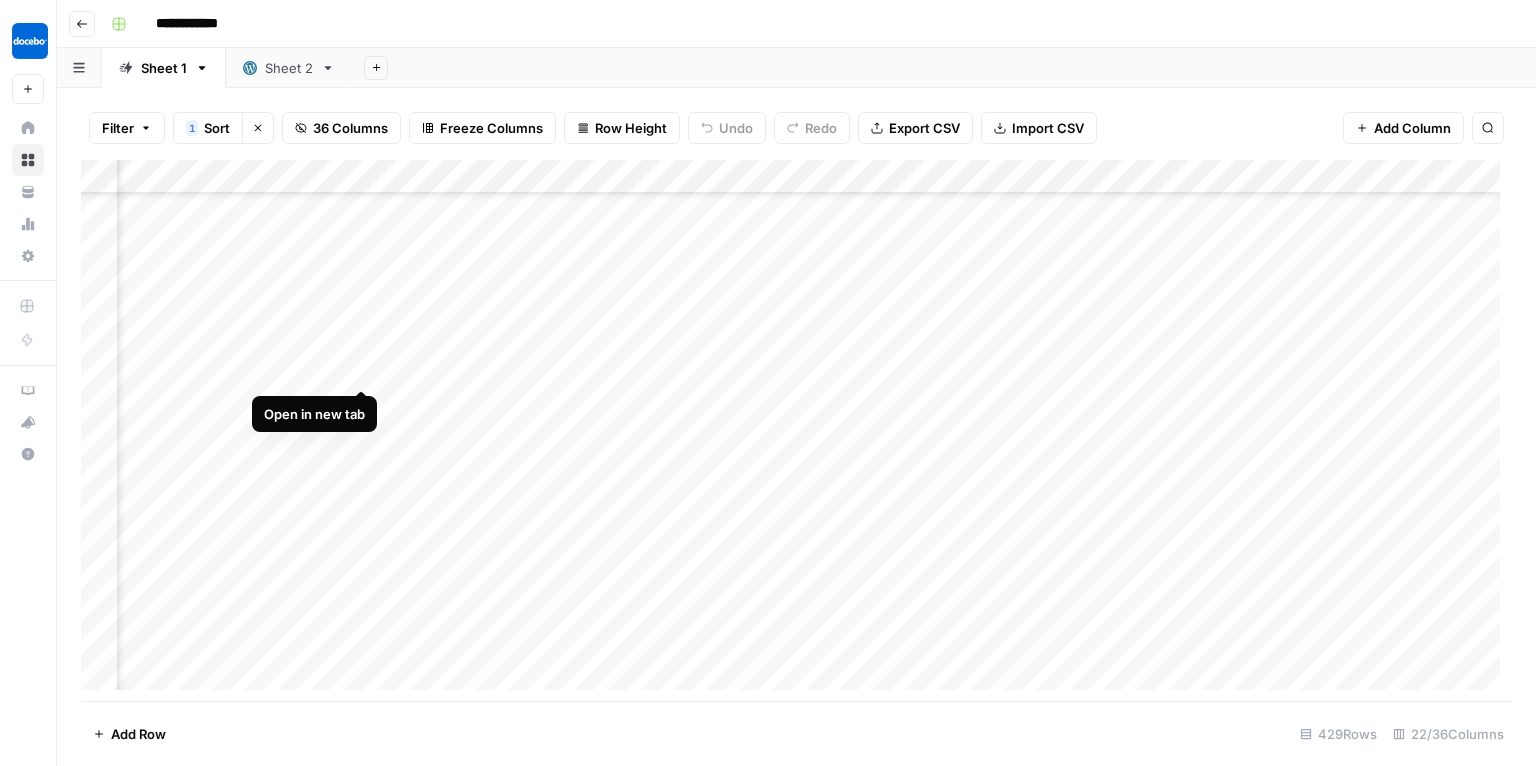 click on "Add Column" at bounding box center [796, 431] 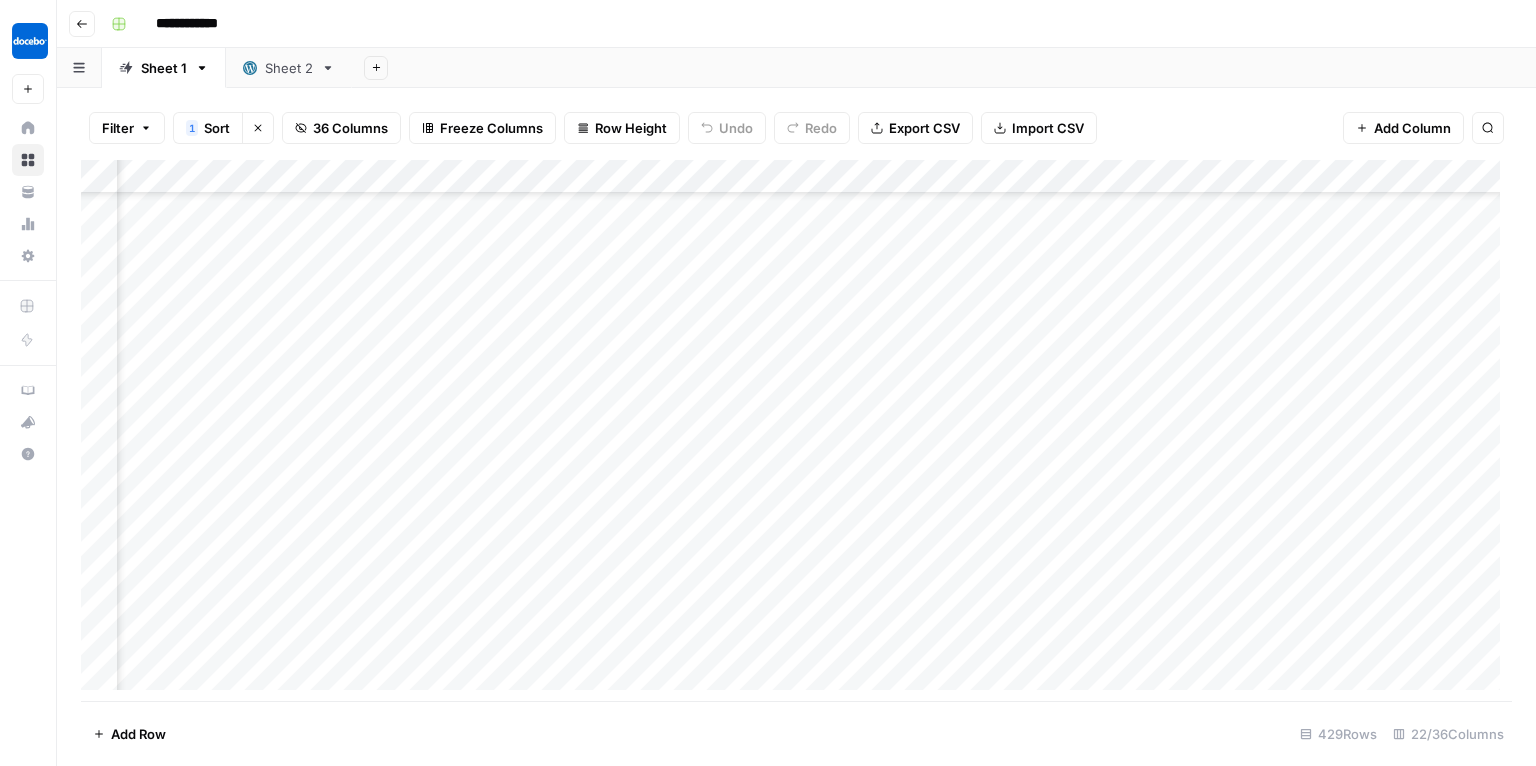 scroll, scrollTop: 8917, scrollLeft: 380, axis: both 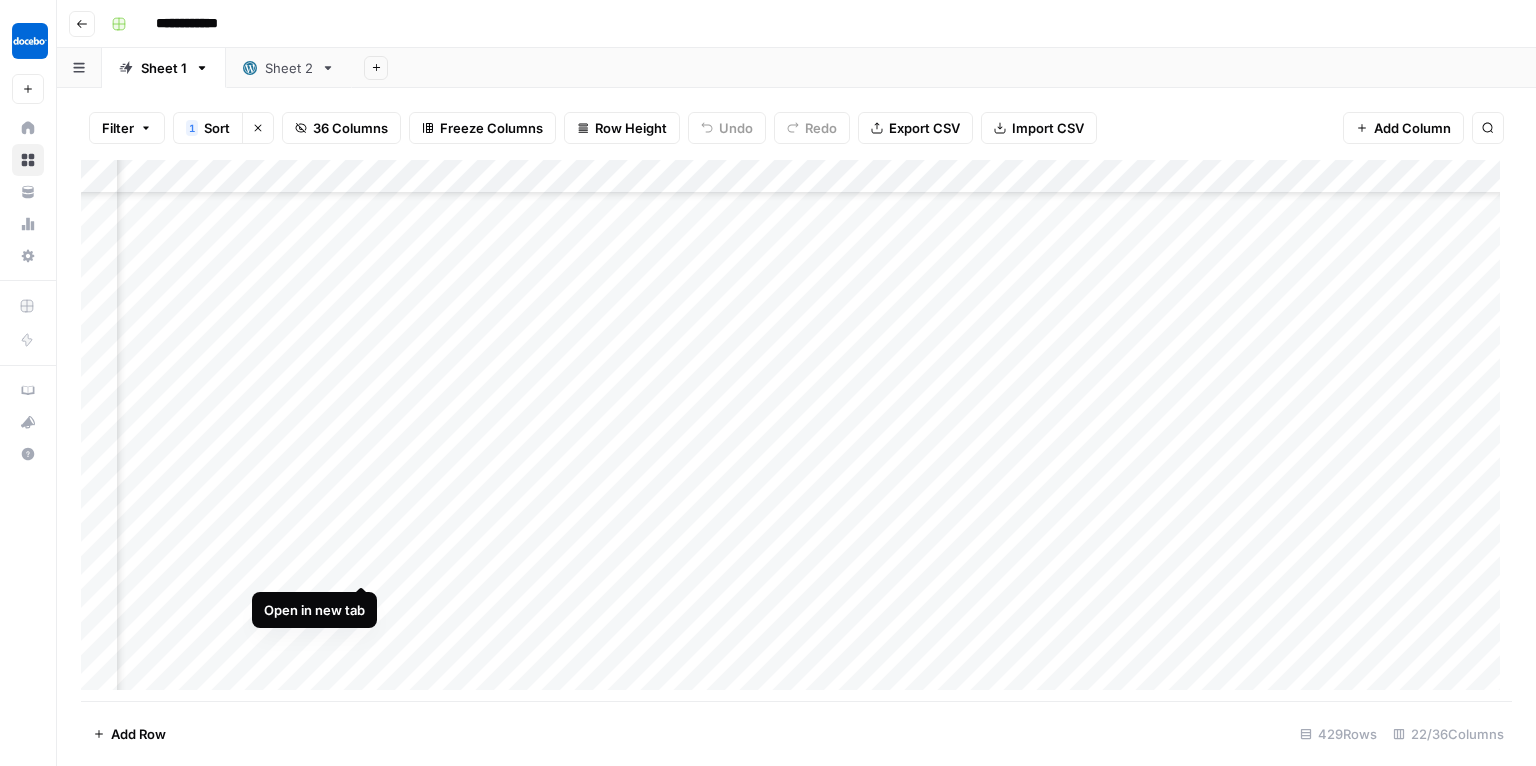 click on "Add Column" at bounding box center [796, 431] 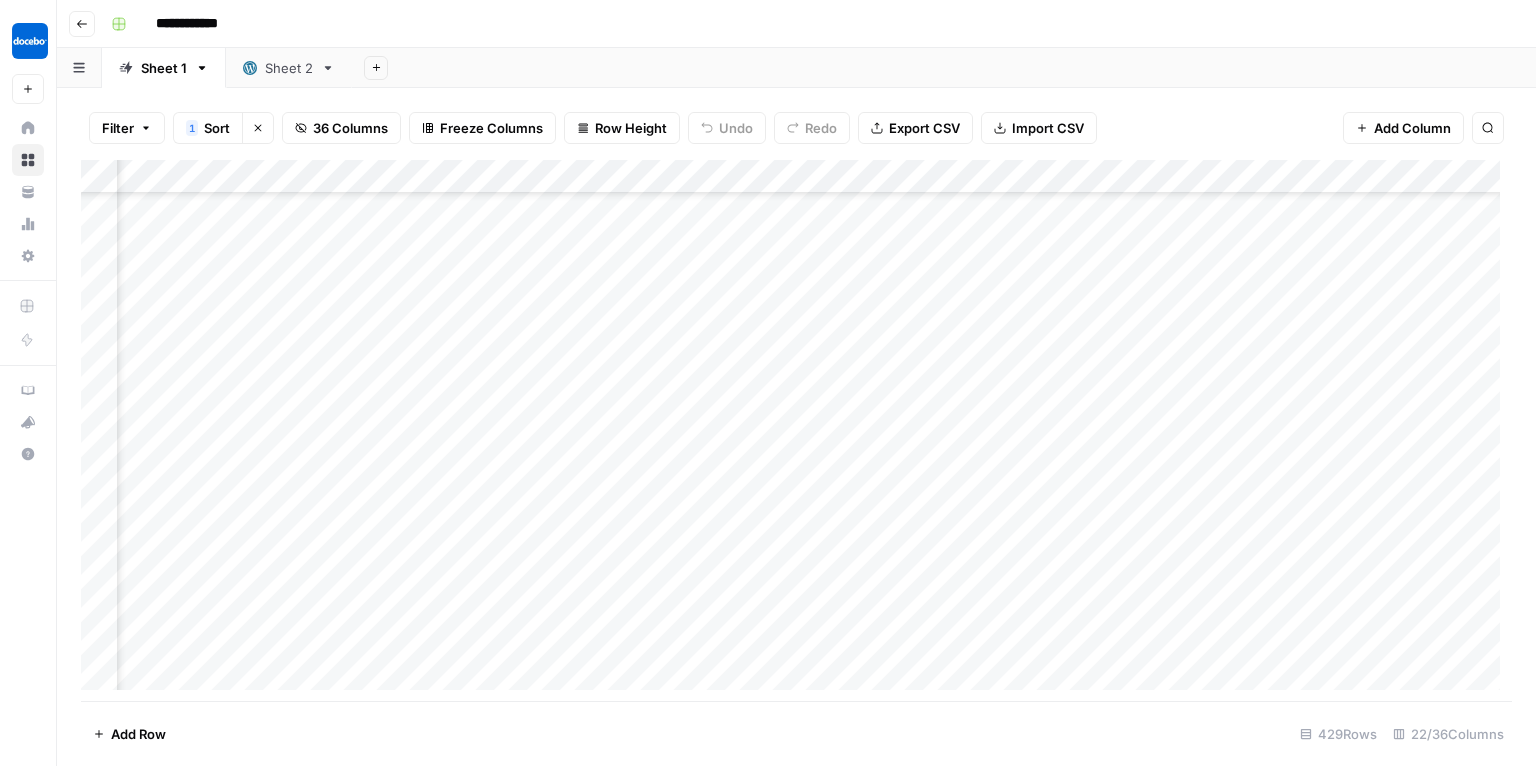 scroll, scrollTop: 9151, scrollLeft: 380, axis: both 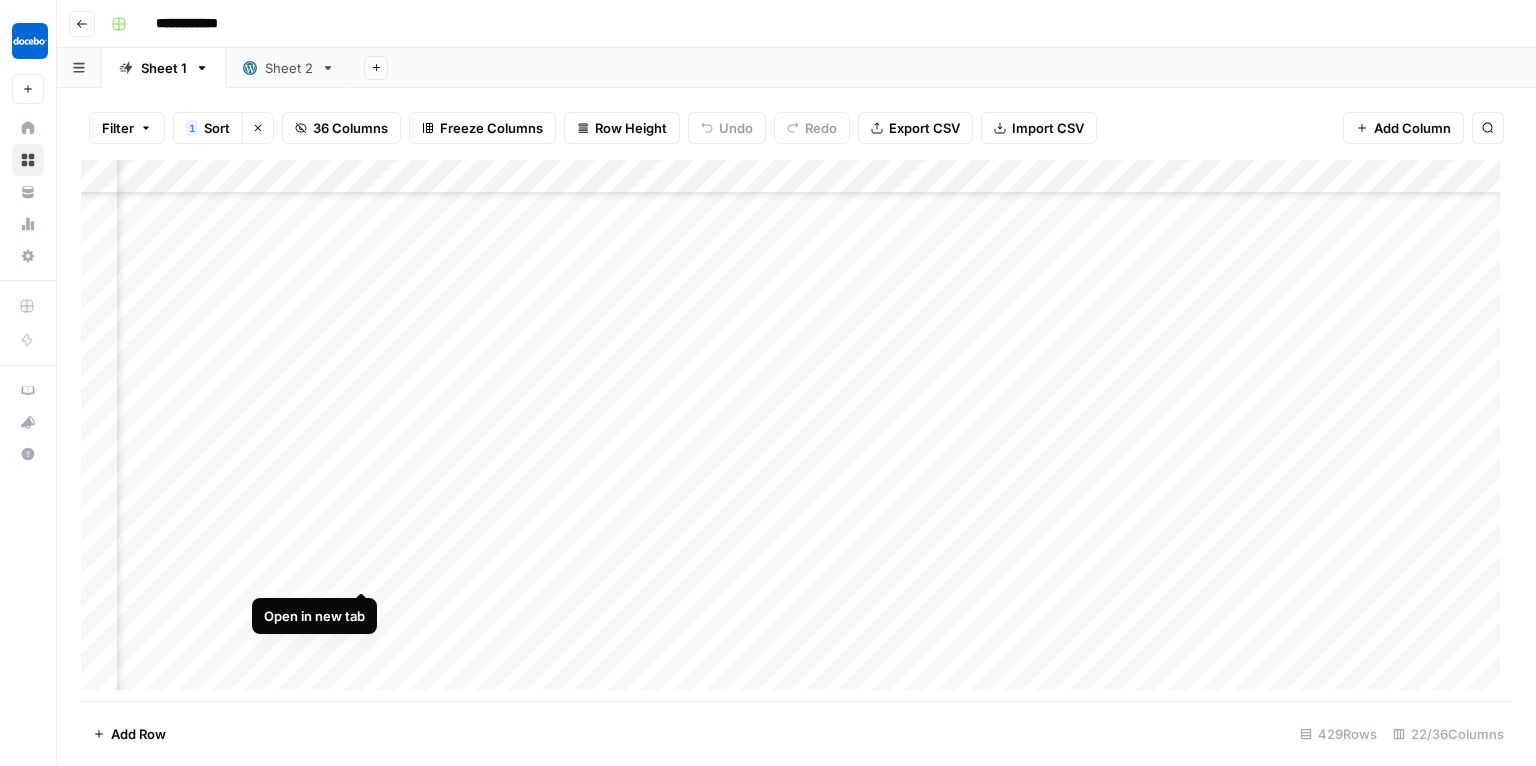 click on "Add Column" at bounding box center (796, 431) 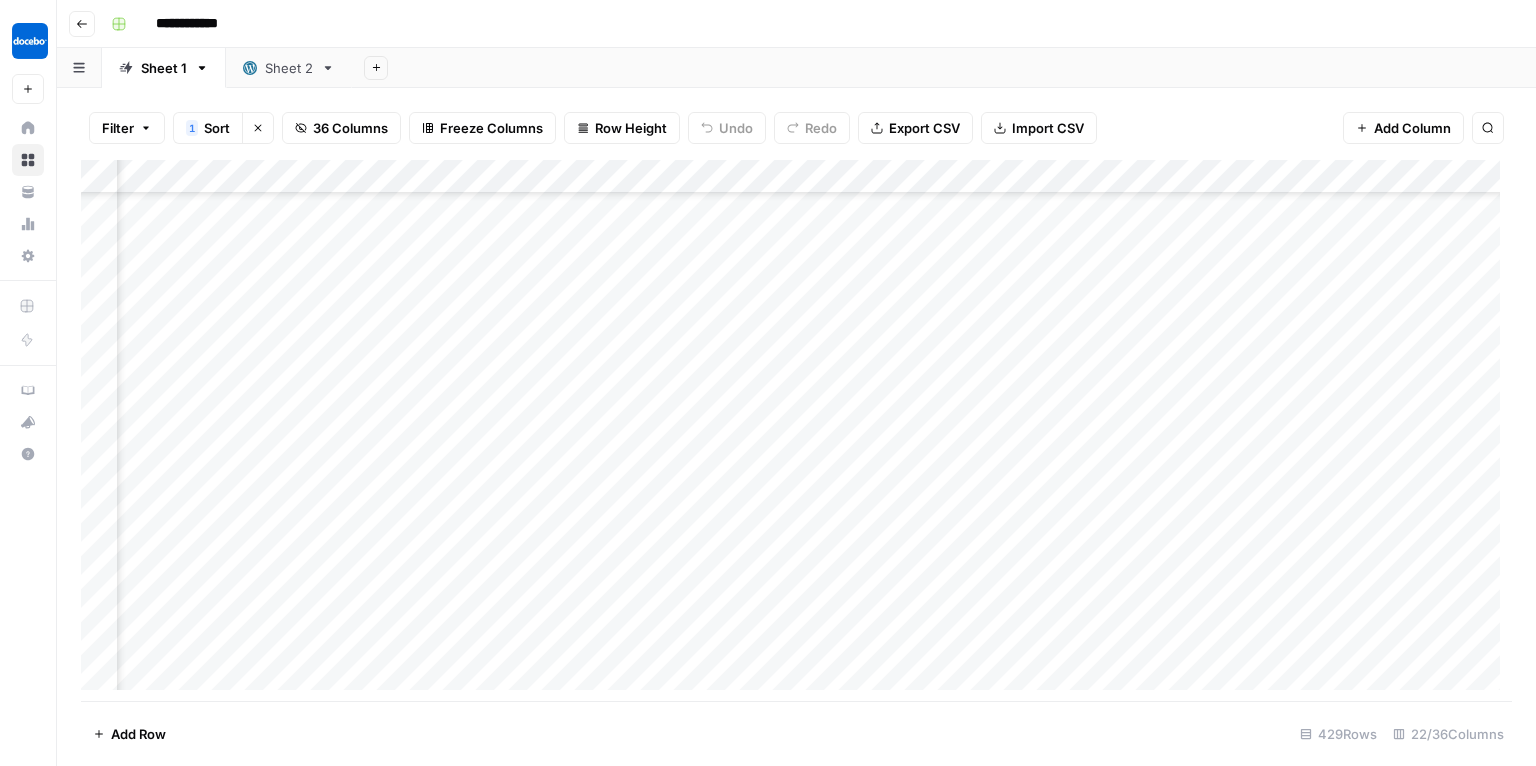 scroll, scrollTop: 9711, scrollLeft: 380, axis: both 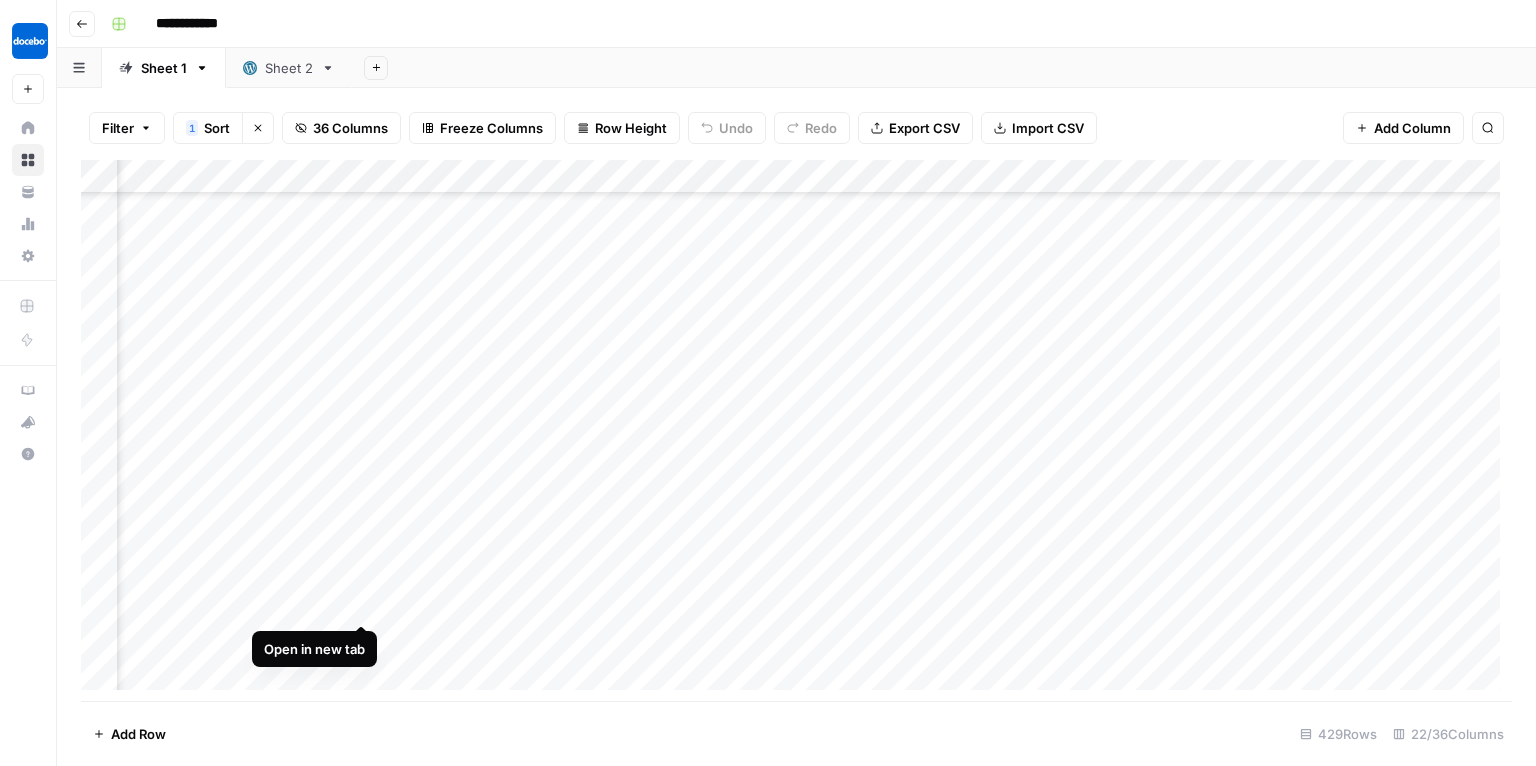 click on "Add Column" at bounding box center [796, 431] 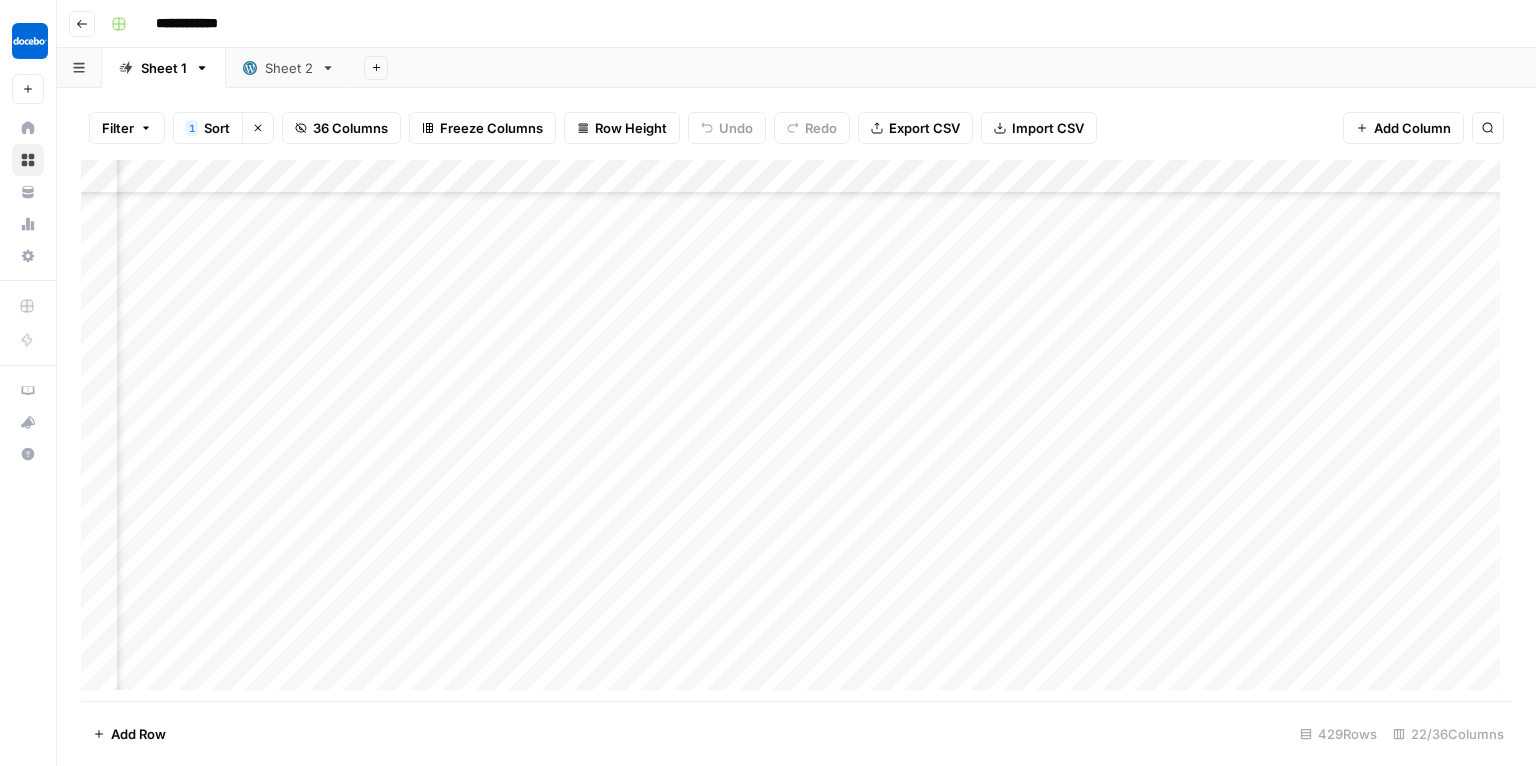 scroll, scrollTop: 10294, scrollLeft: 380, axis: both 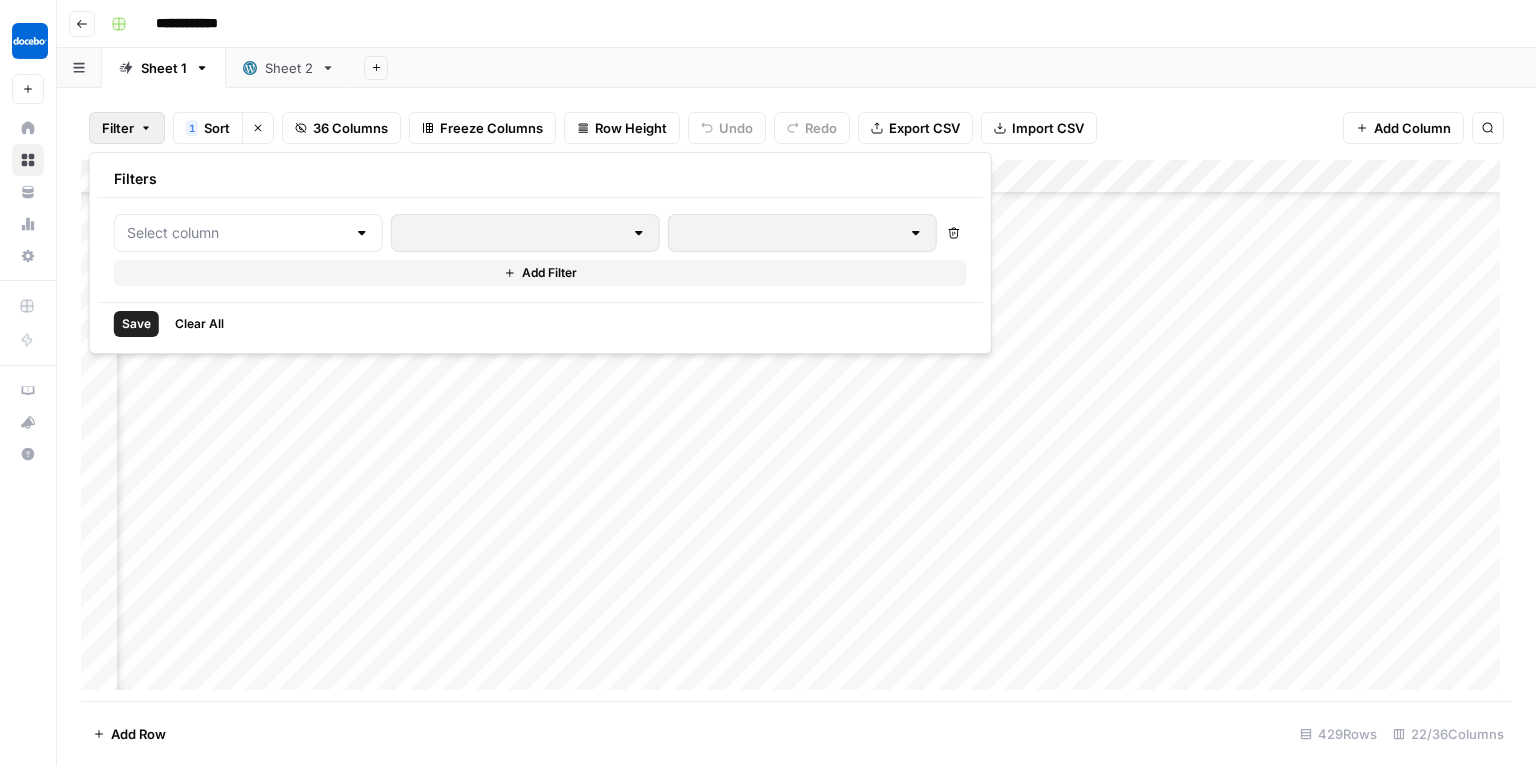 click at bounding box center [248, 233] 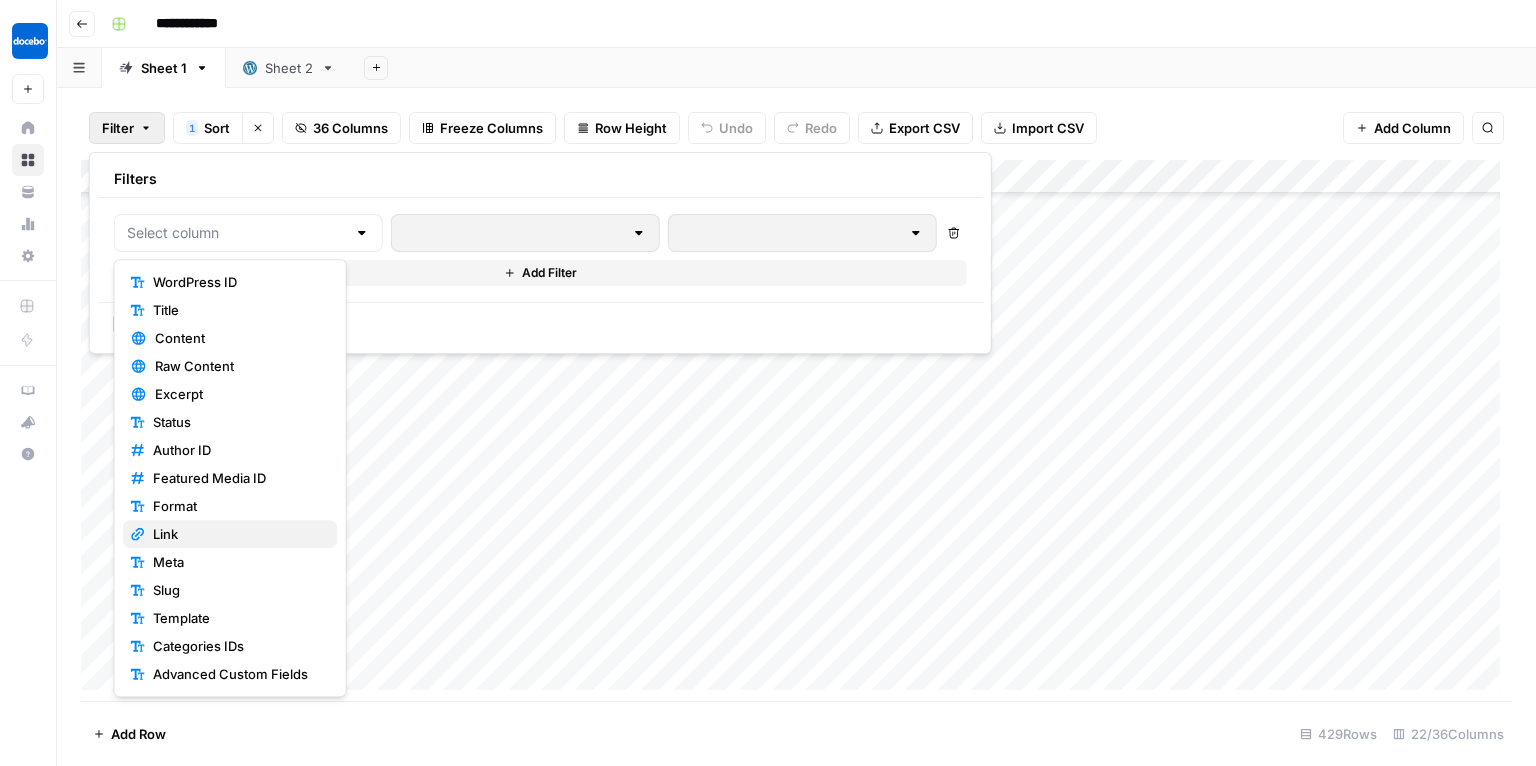 click on "Link" at bounding box center [237, 534] 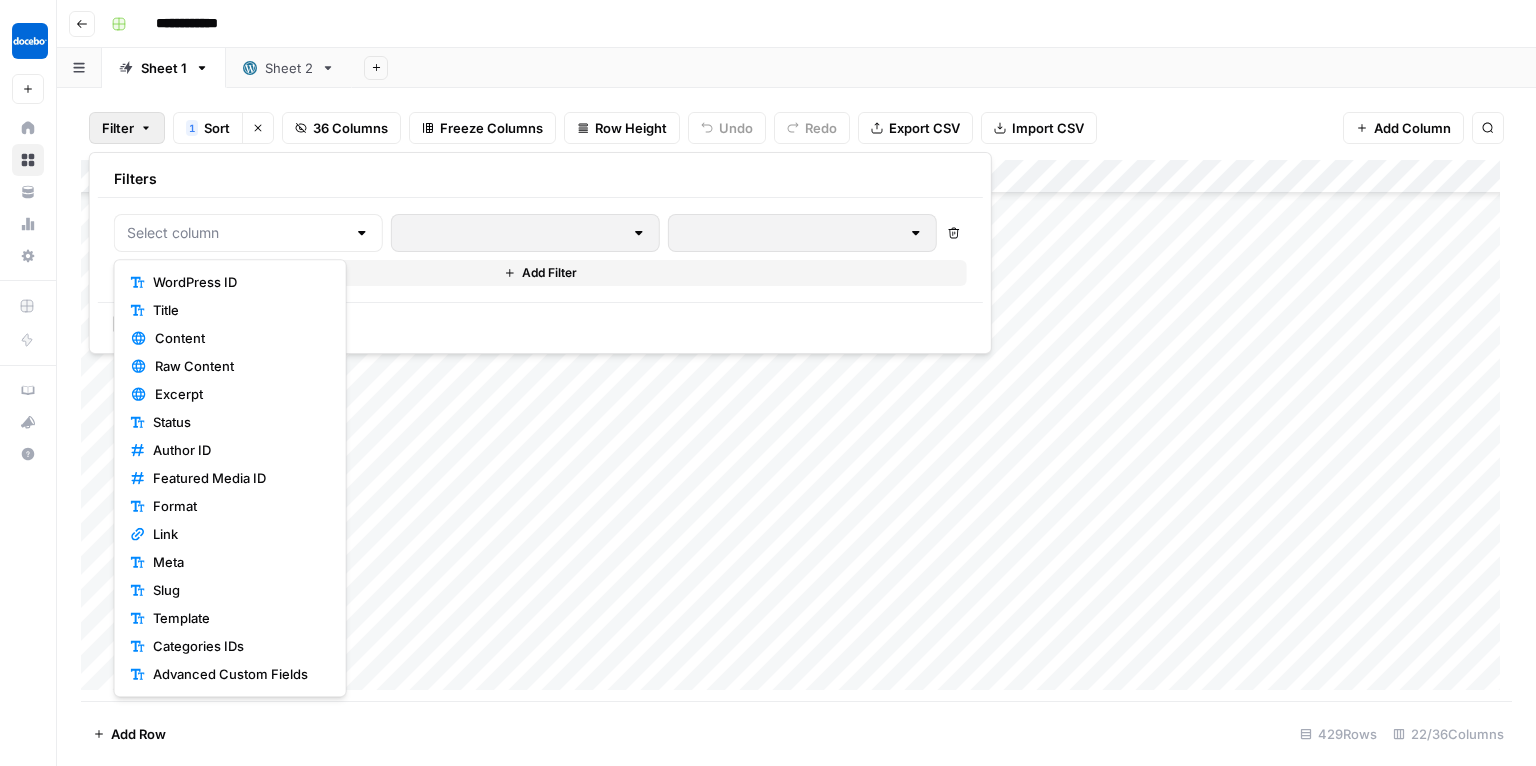 type on "Link" 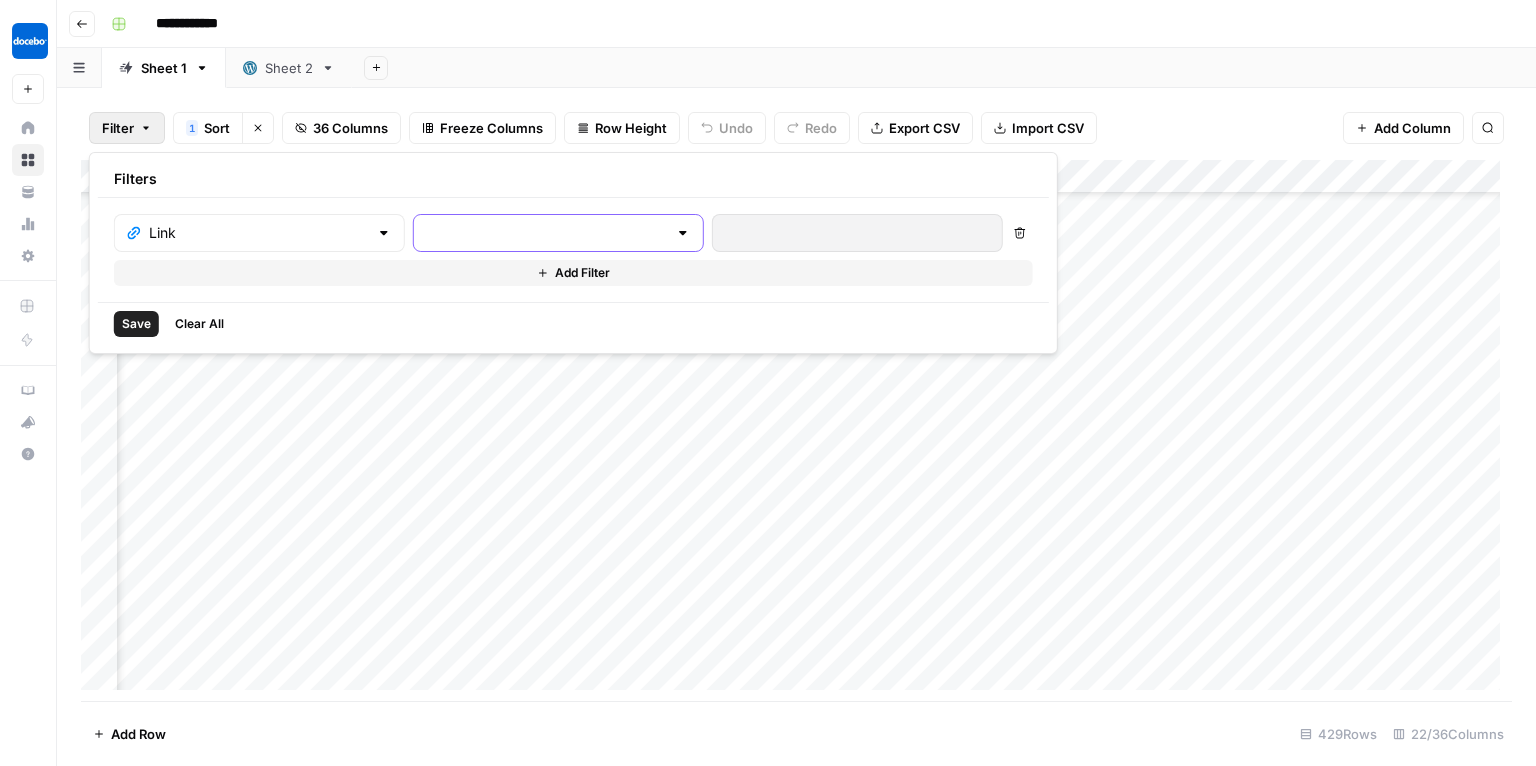click at bounding box center (546, 233) 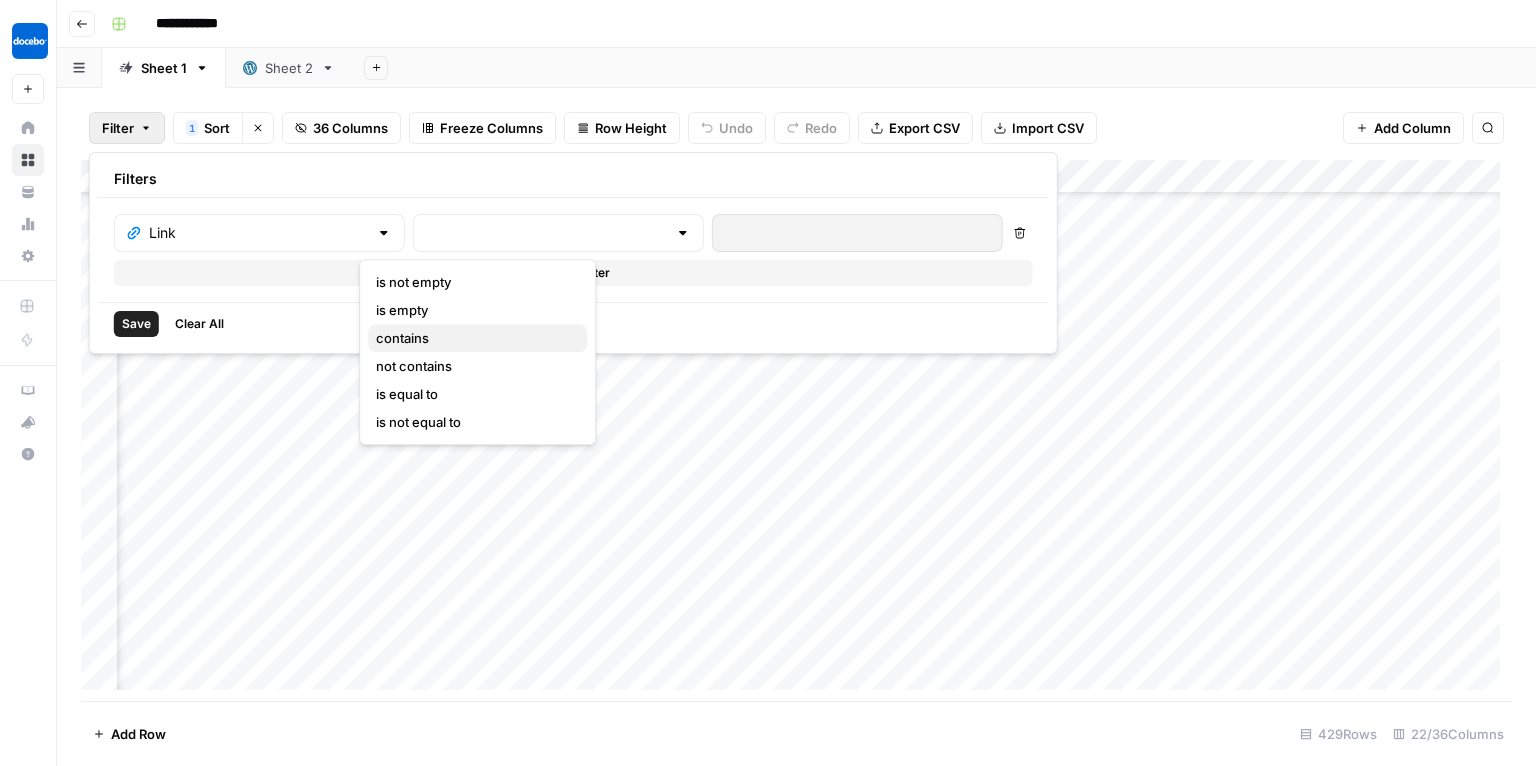 click on "contains" at bounding box center [473, 338] 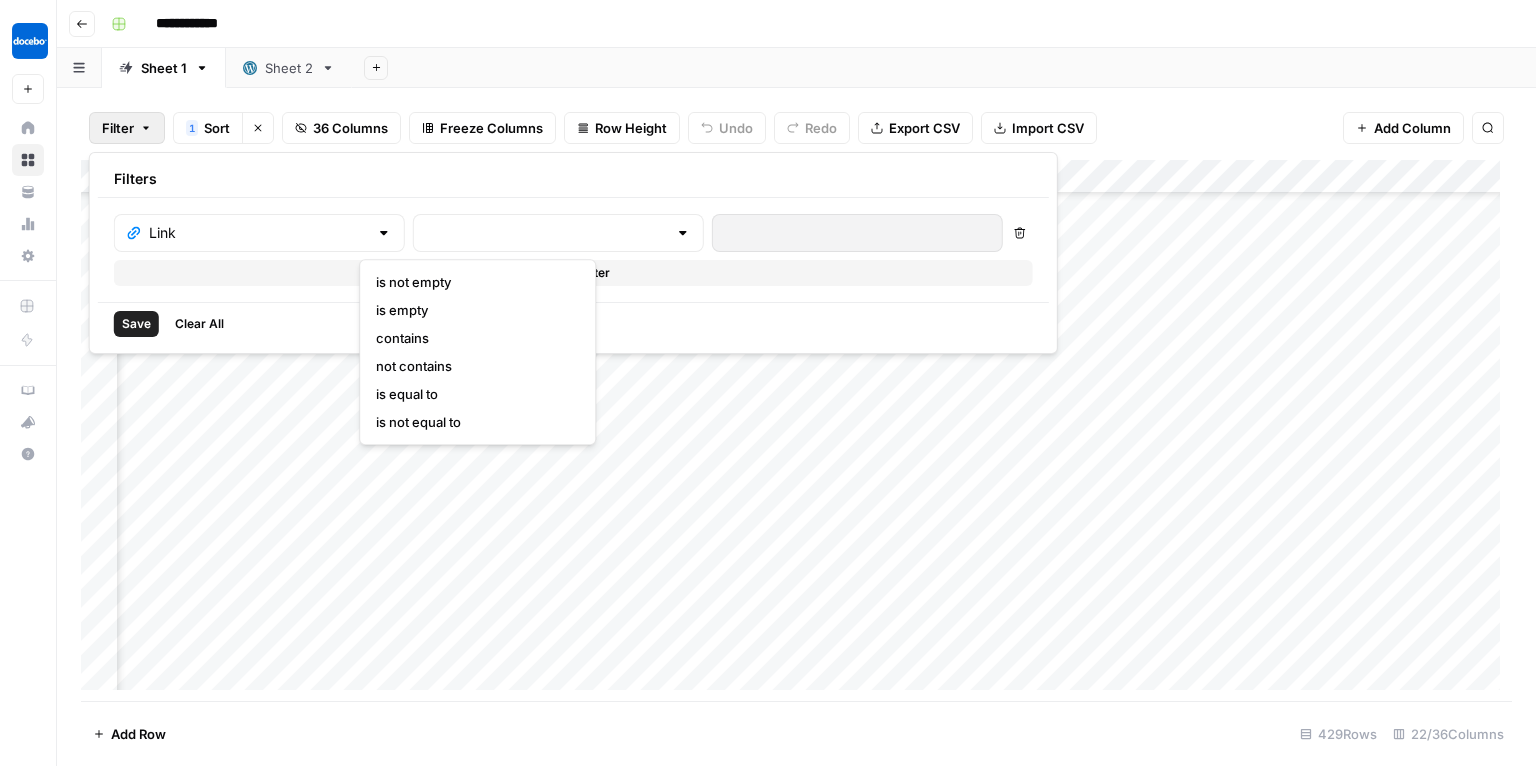 type on "contains" 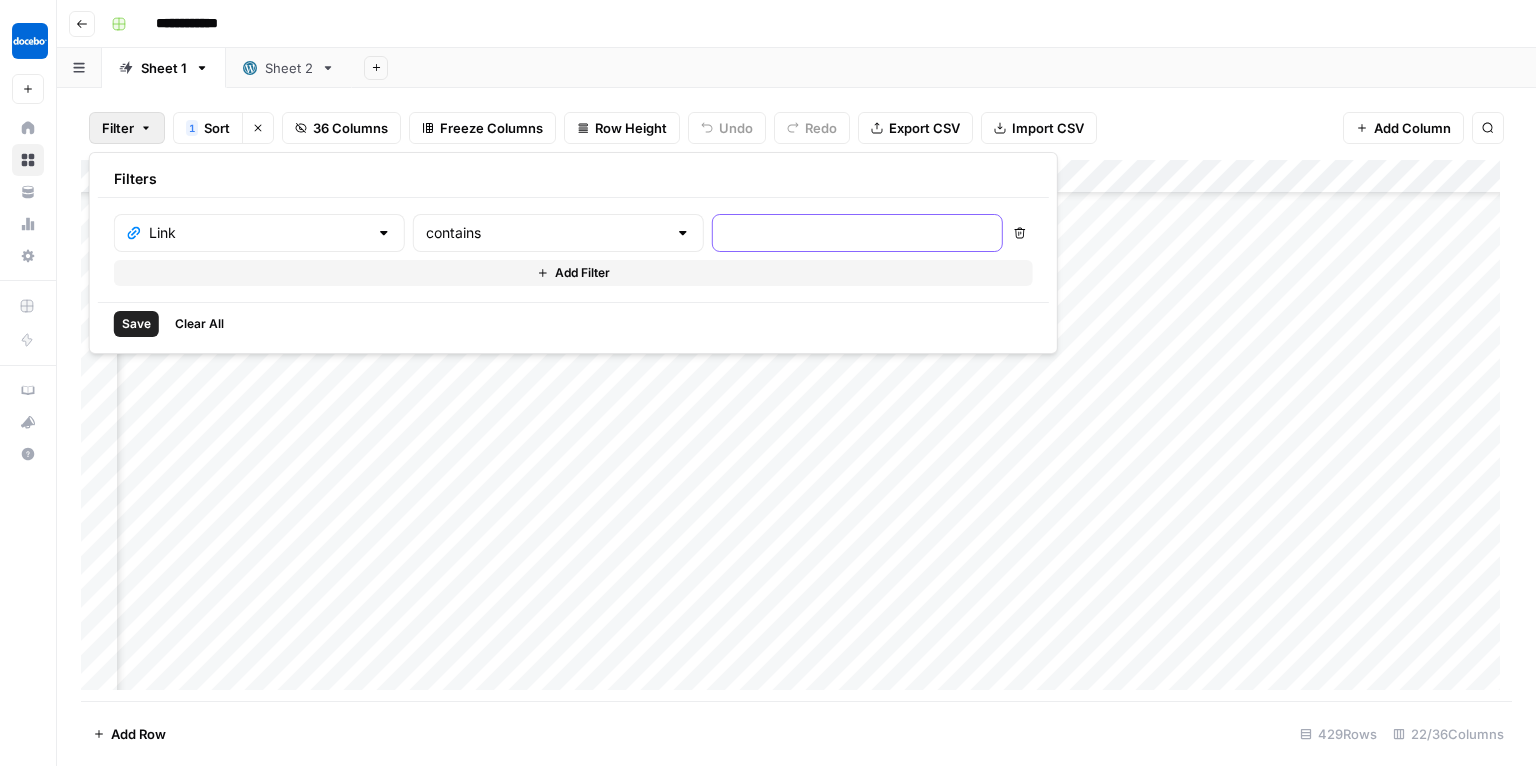 click at bounding box center (857, 233) 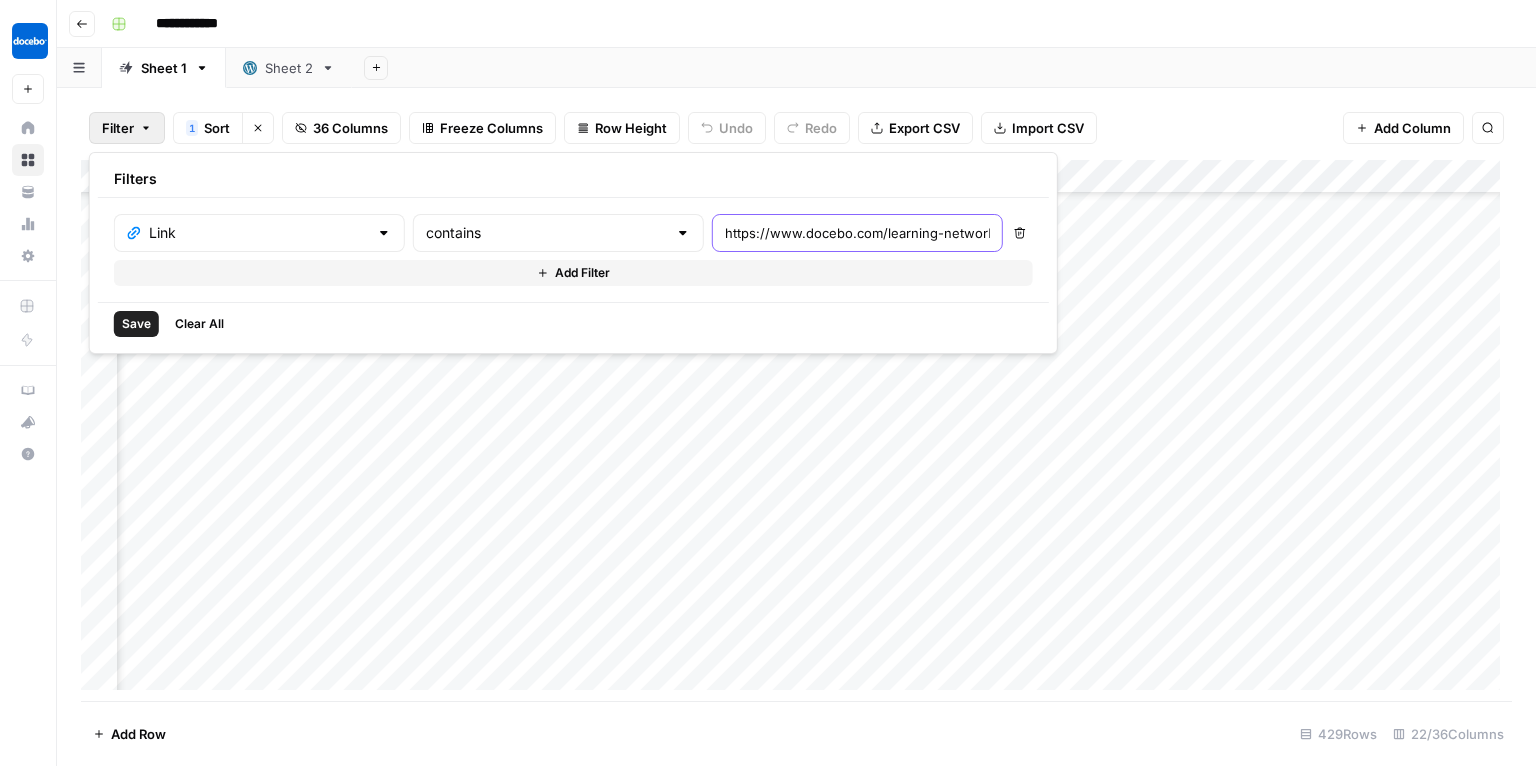 scroll, scrollTop: 0, scrollLeft: 180, axis: horizontal 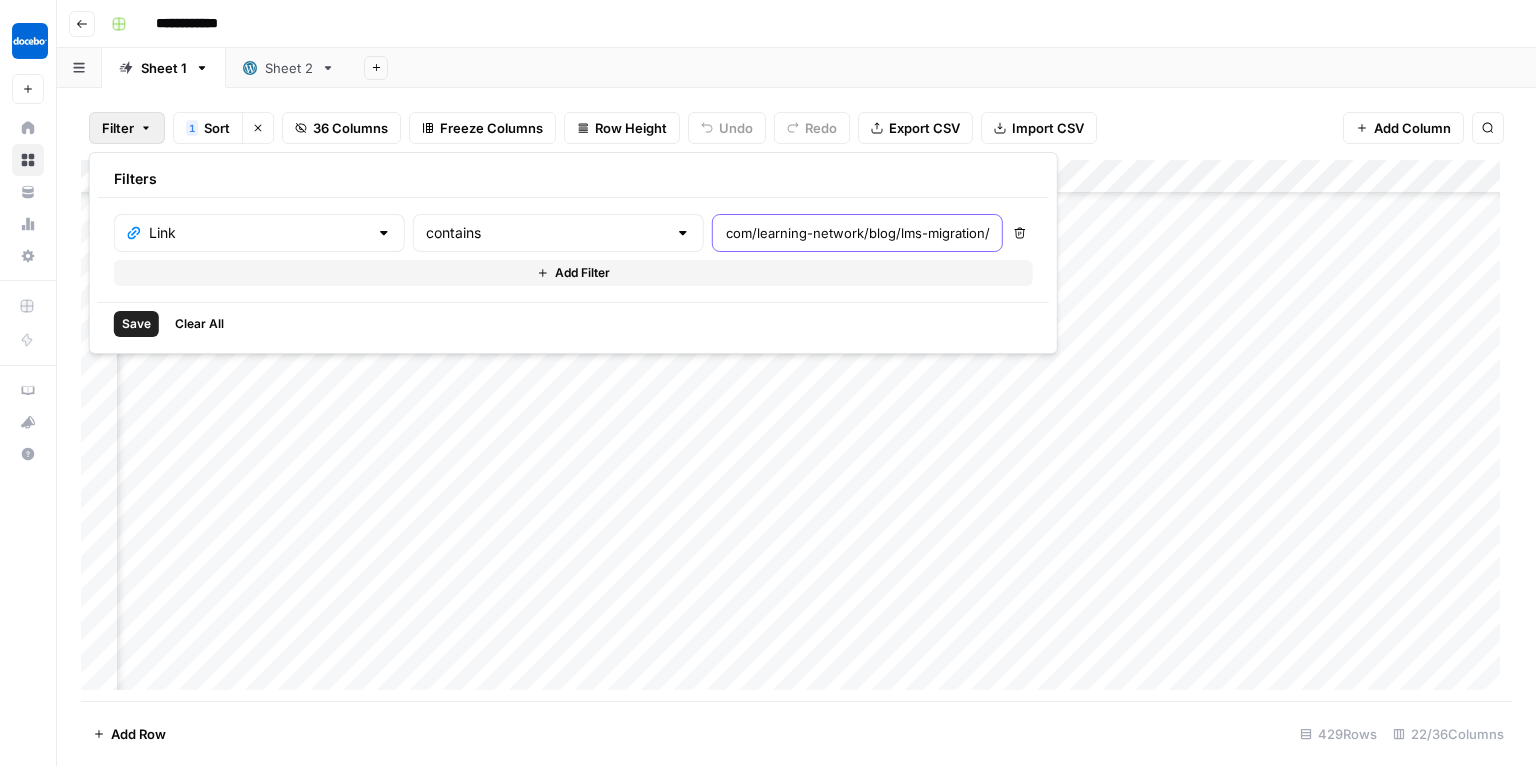 type on "https://www.docebo.com/learning-network/blog/lms-migration/" 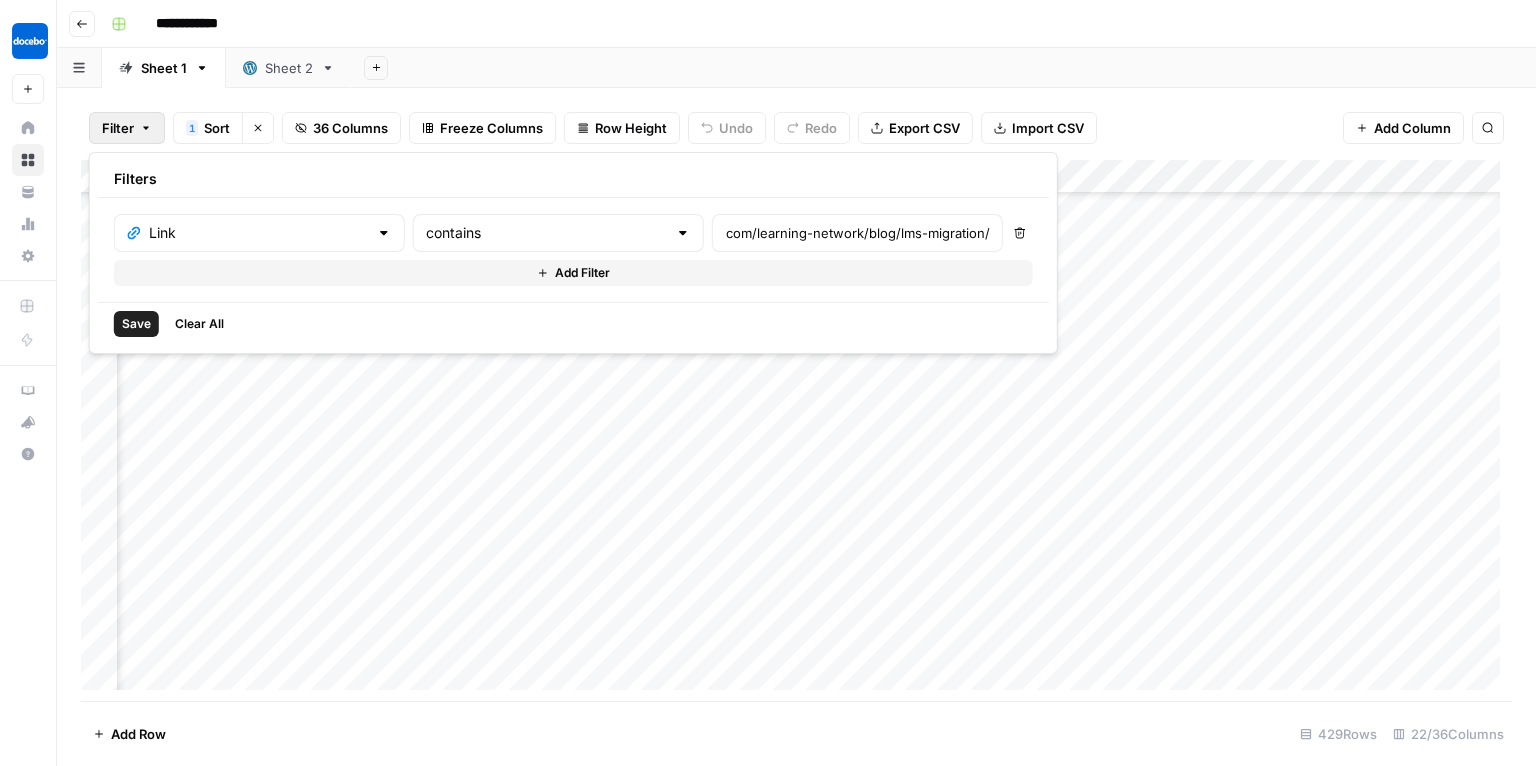 click on "Save" at bounding box center (136, 324) 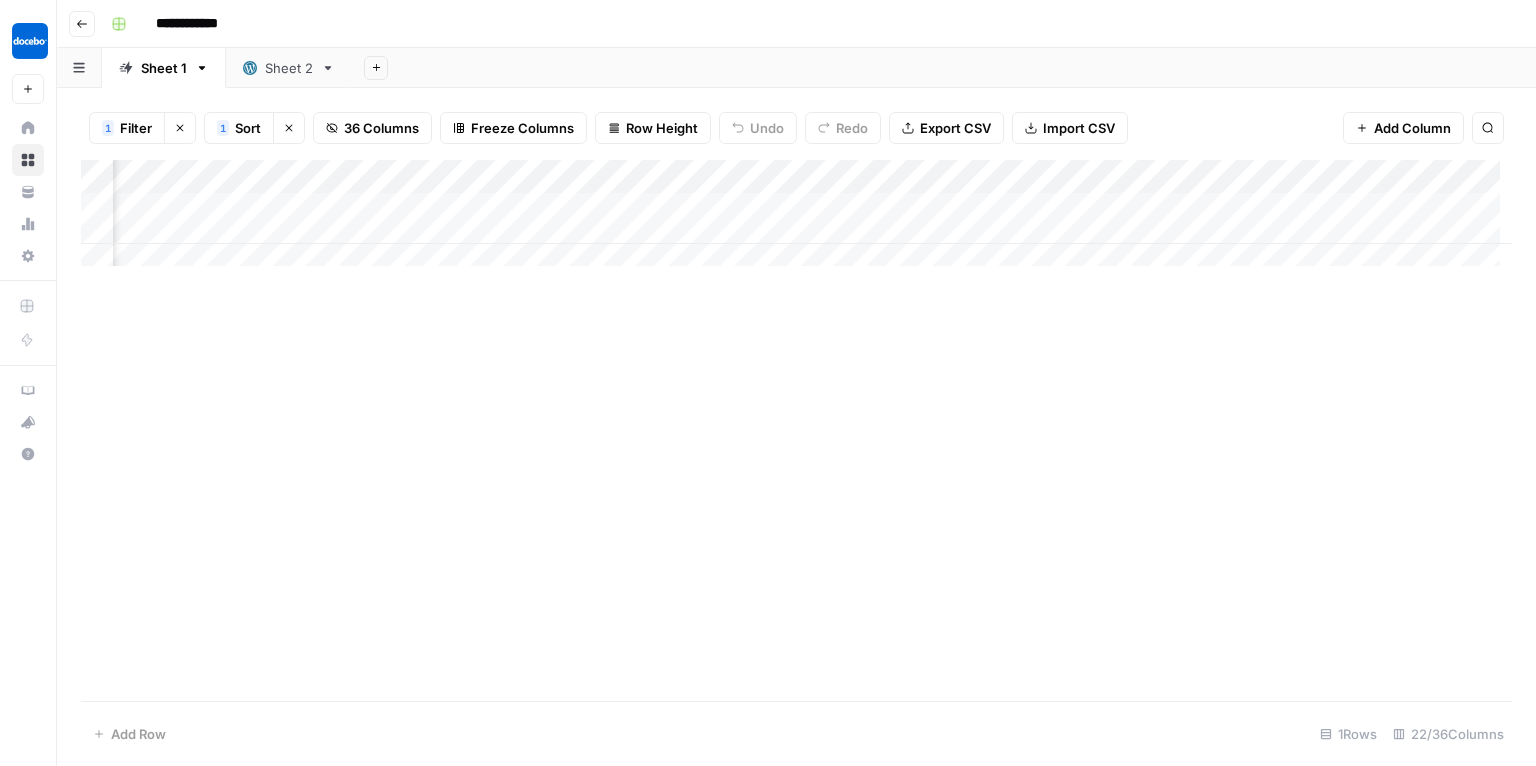 scroll, scrollTop: 0, scrollLeft: 380, axis: horizontal 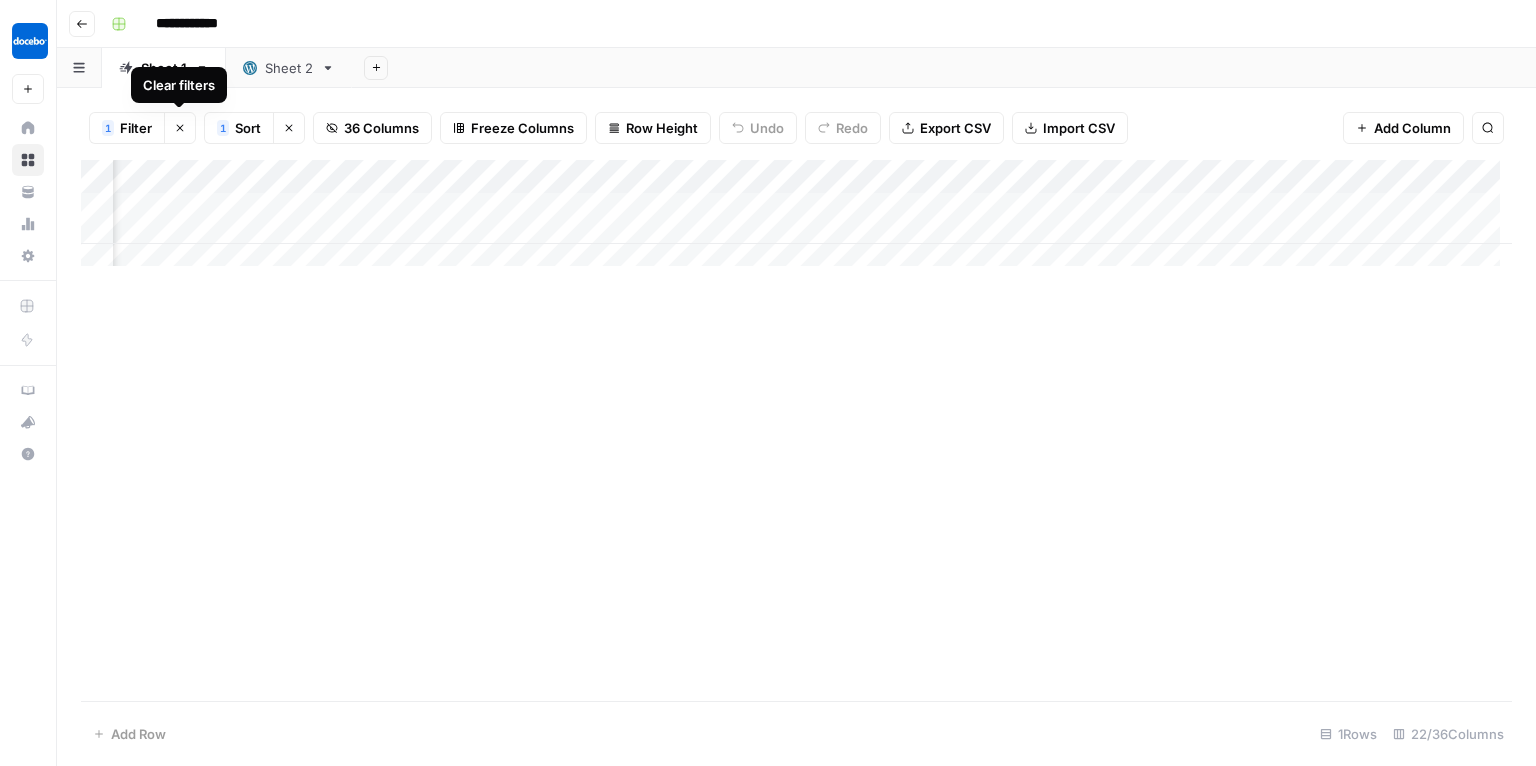 click 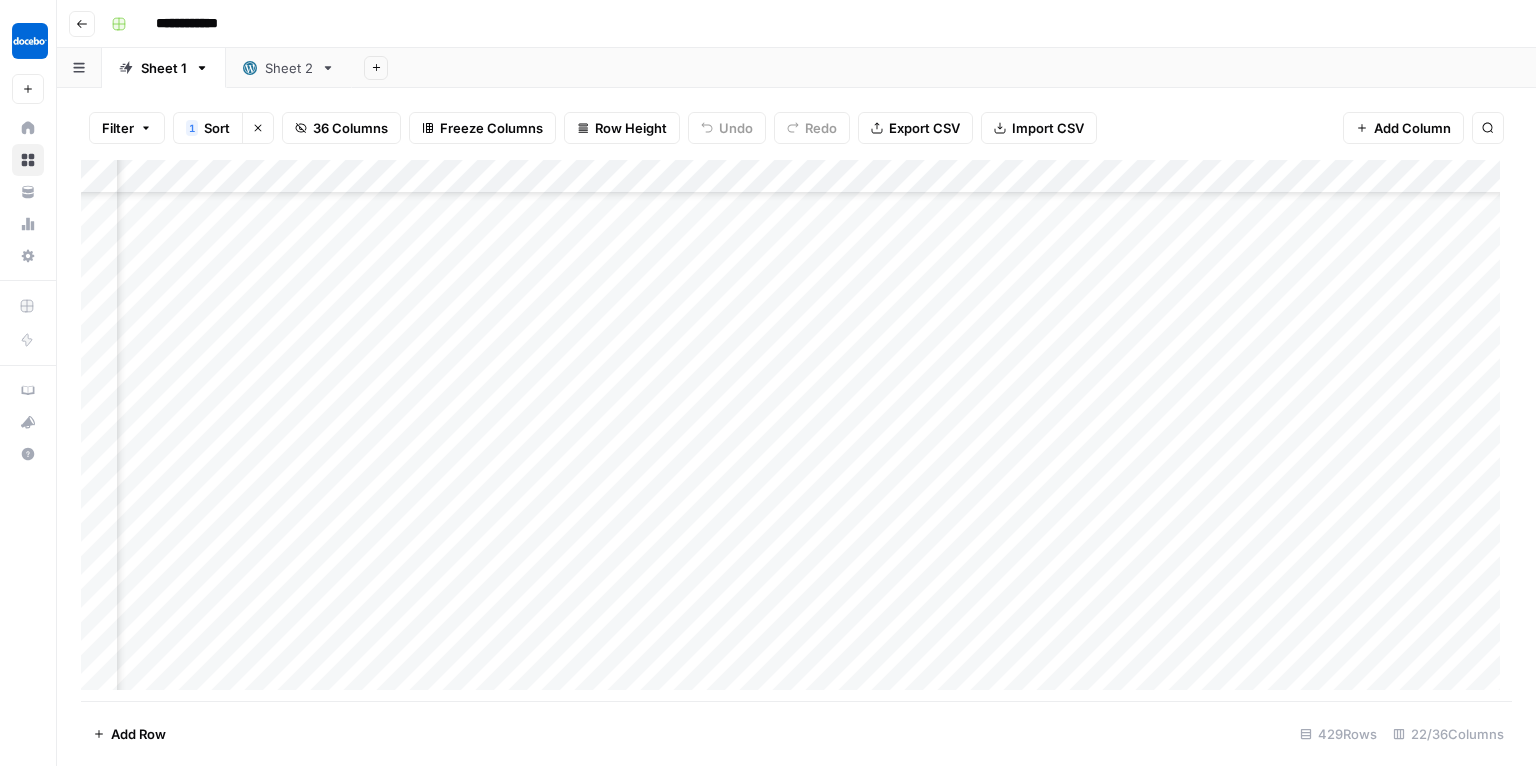 scroll, scrollTop: 15311, scrollLeft: 380, axis: both 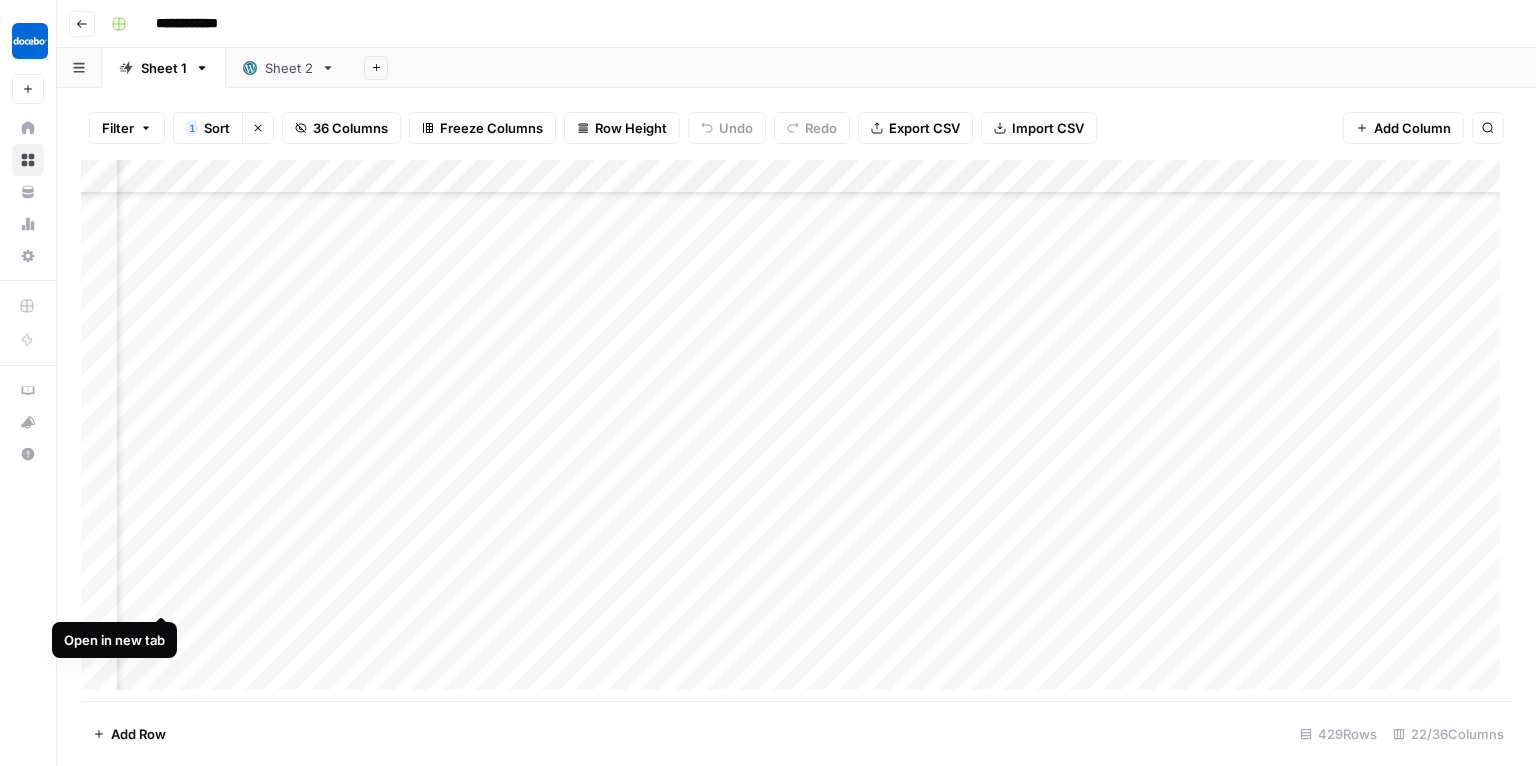 click on "Add Column" at bounding box center (796, 431) 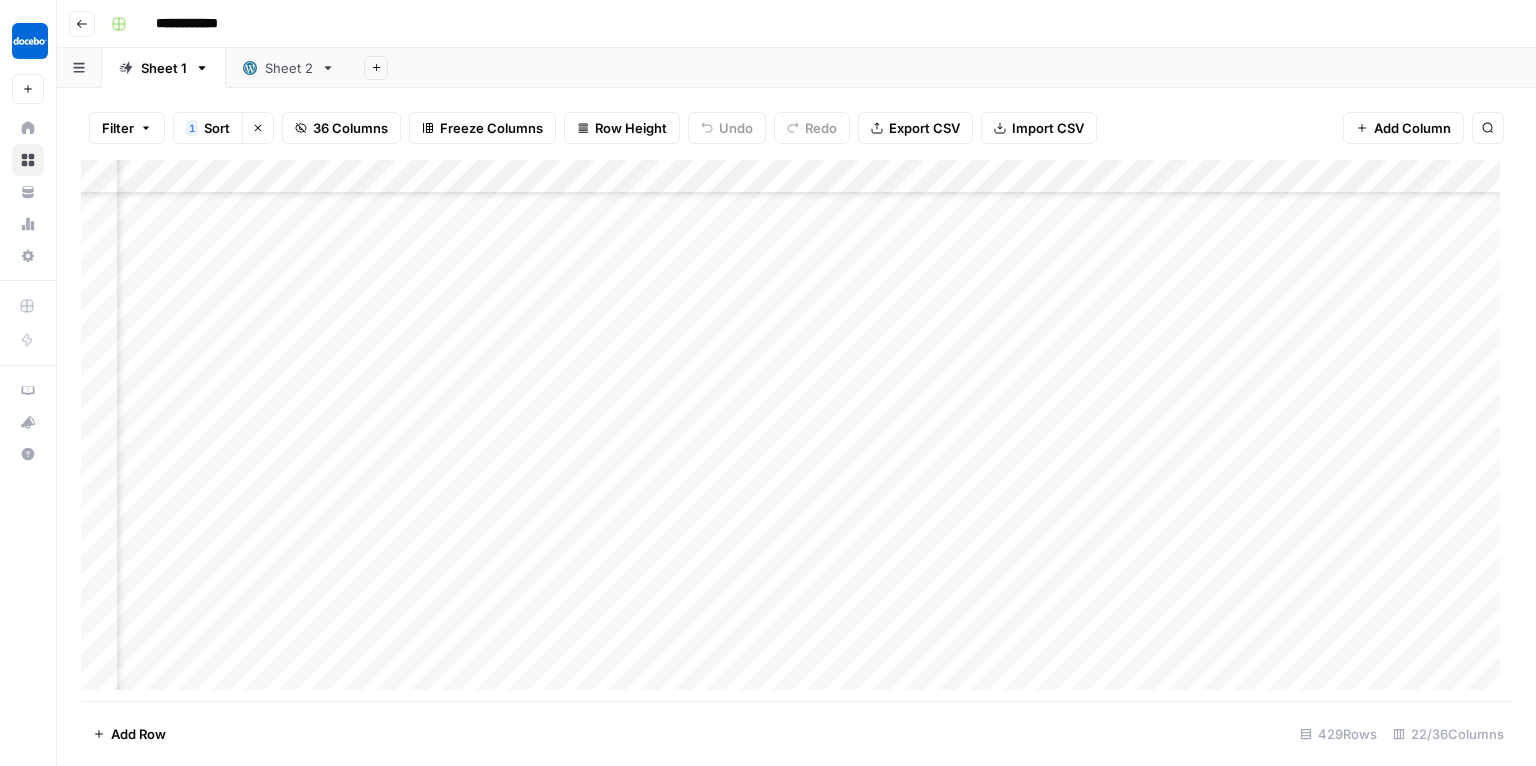 scroll, scrollTop: 11435, scrollLeft: 438, axis: both 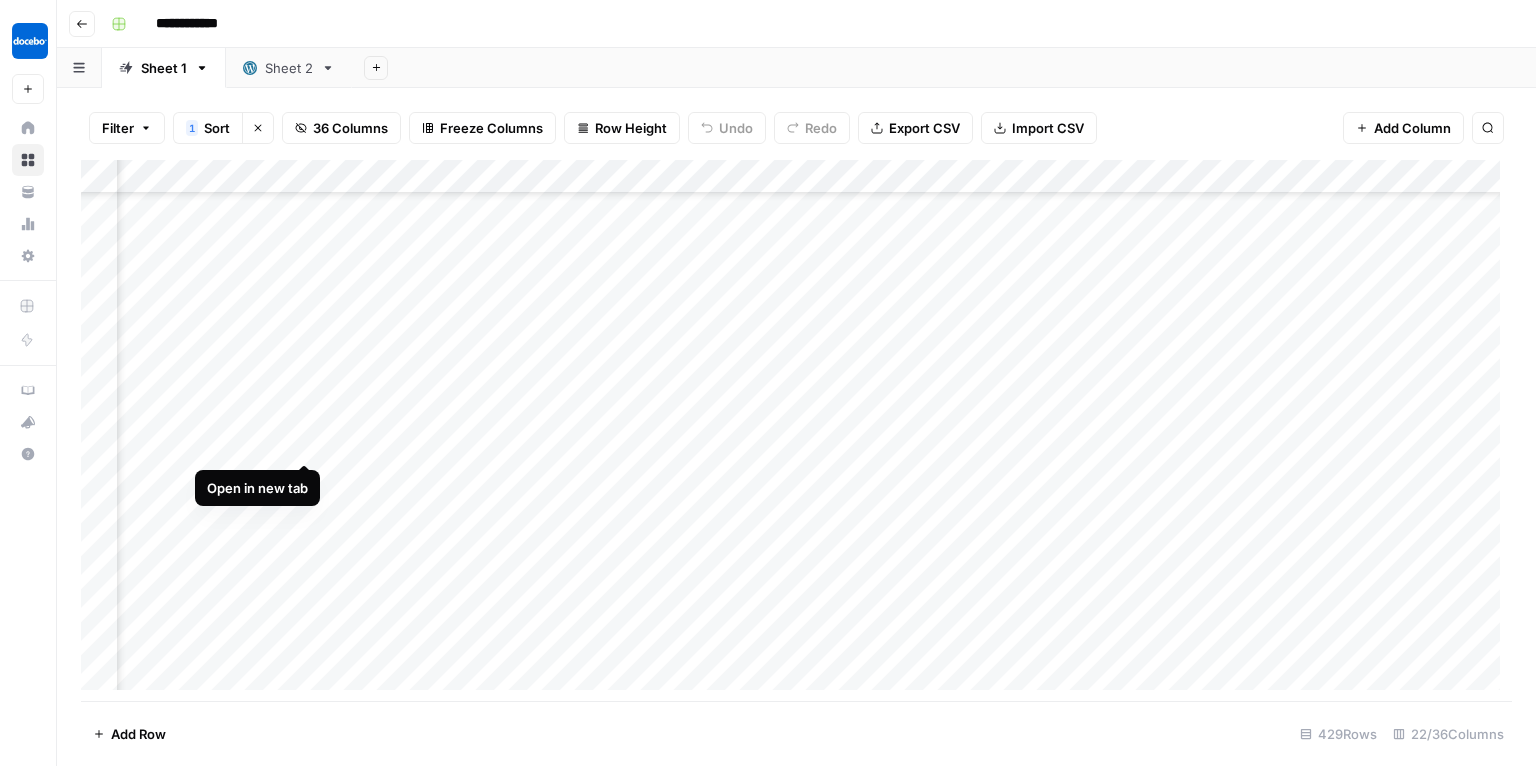 click on "Add Column" at bounding box center [796, 431] 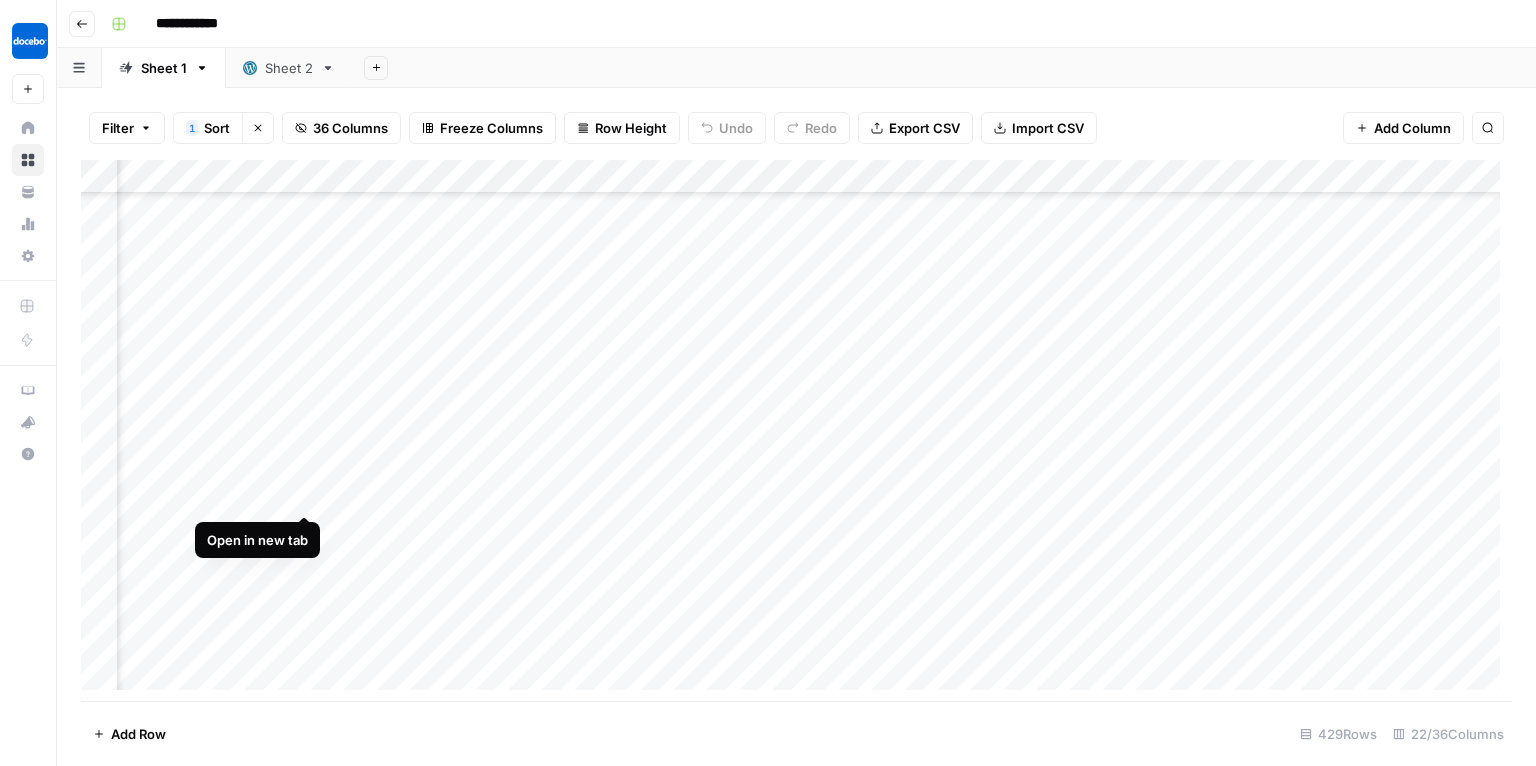 click on "Add Column" at bounding box center (796, 431) 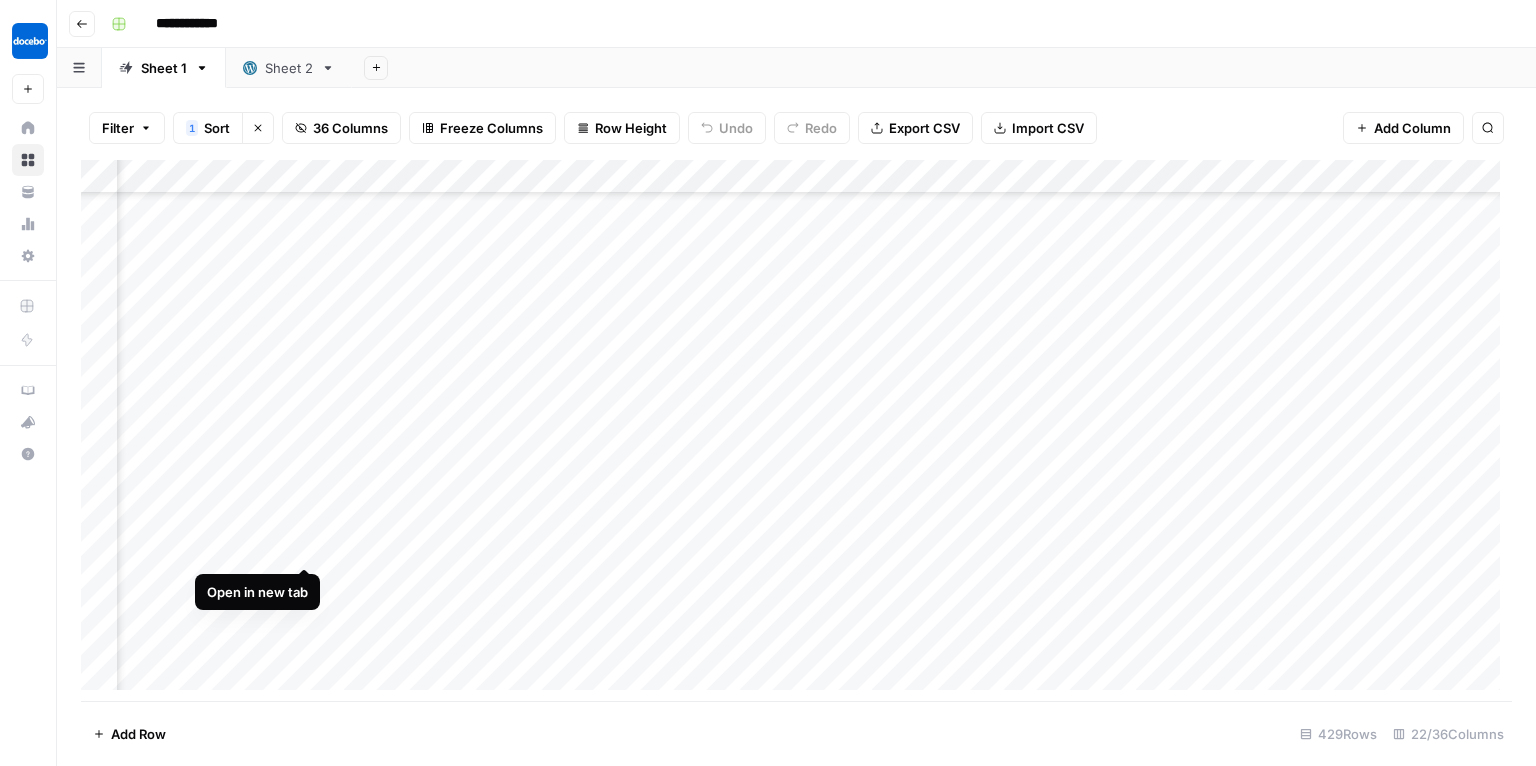 click on "Add Column" at bounding box center (796, 431) 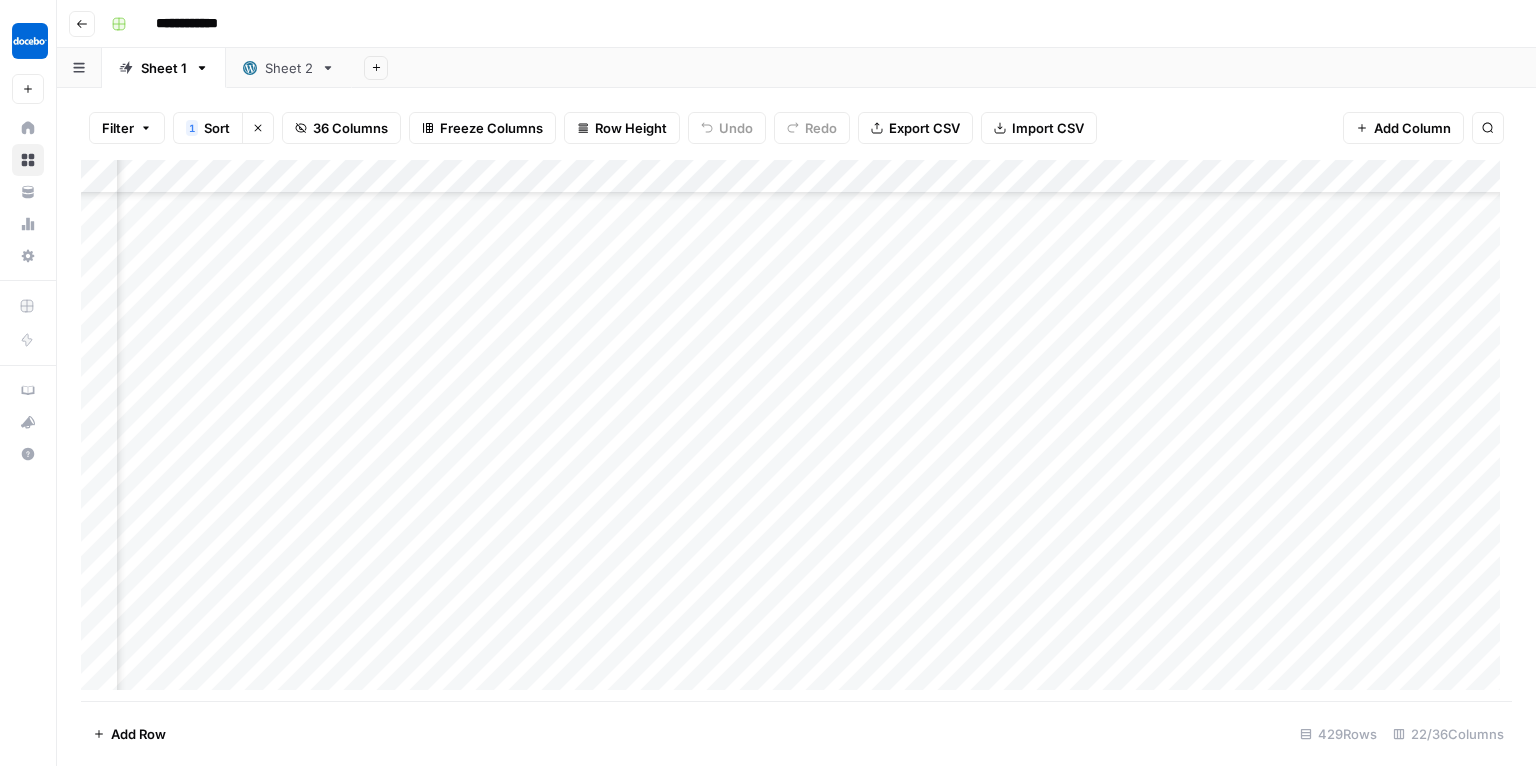 scroll, scrollTop: 11962, scrollLeft: 438, axis: both 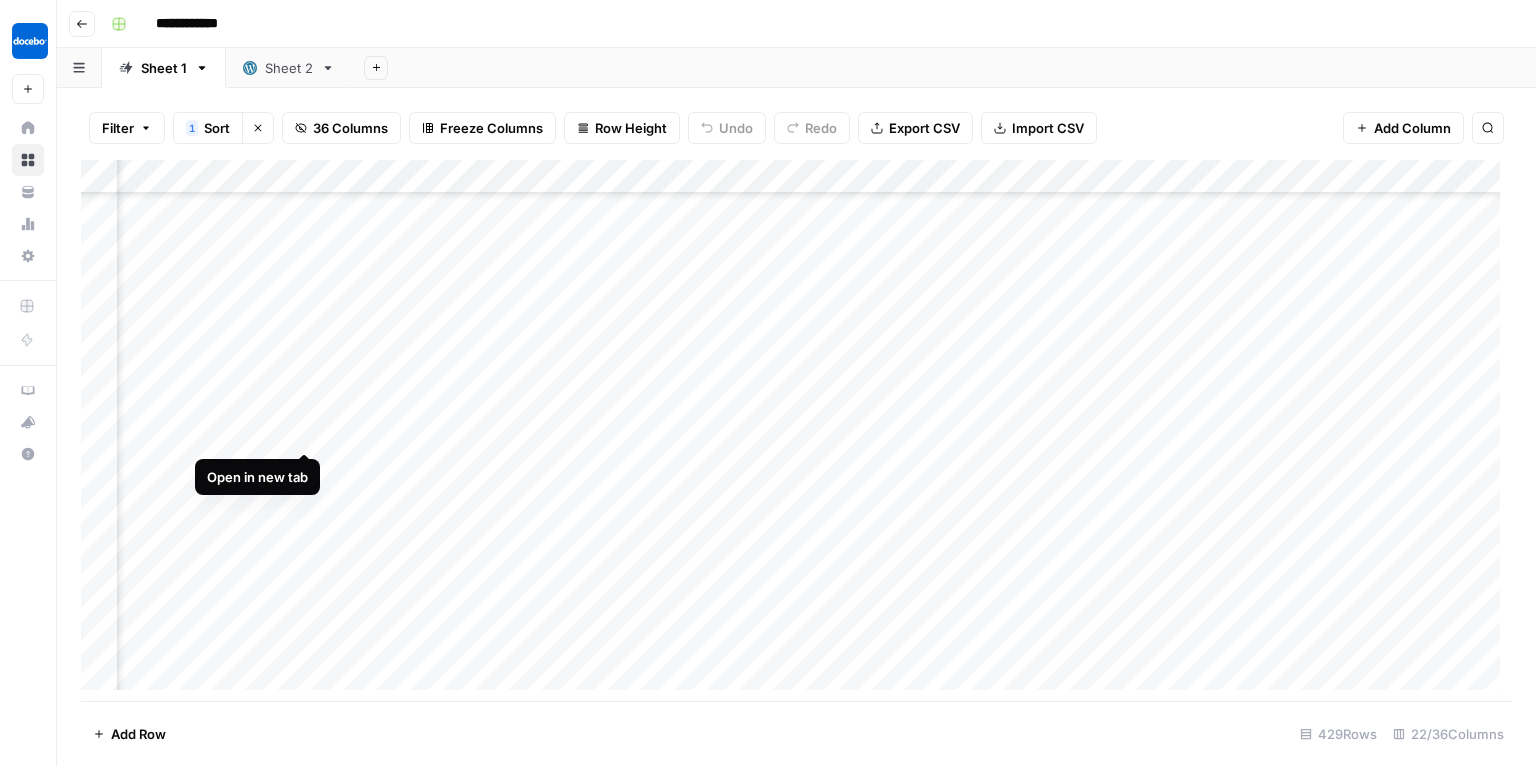 click on "Add Column" at bounding box center [796, 431] 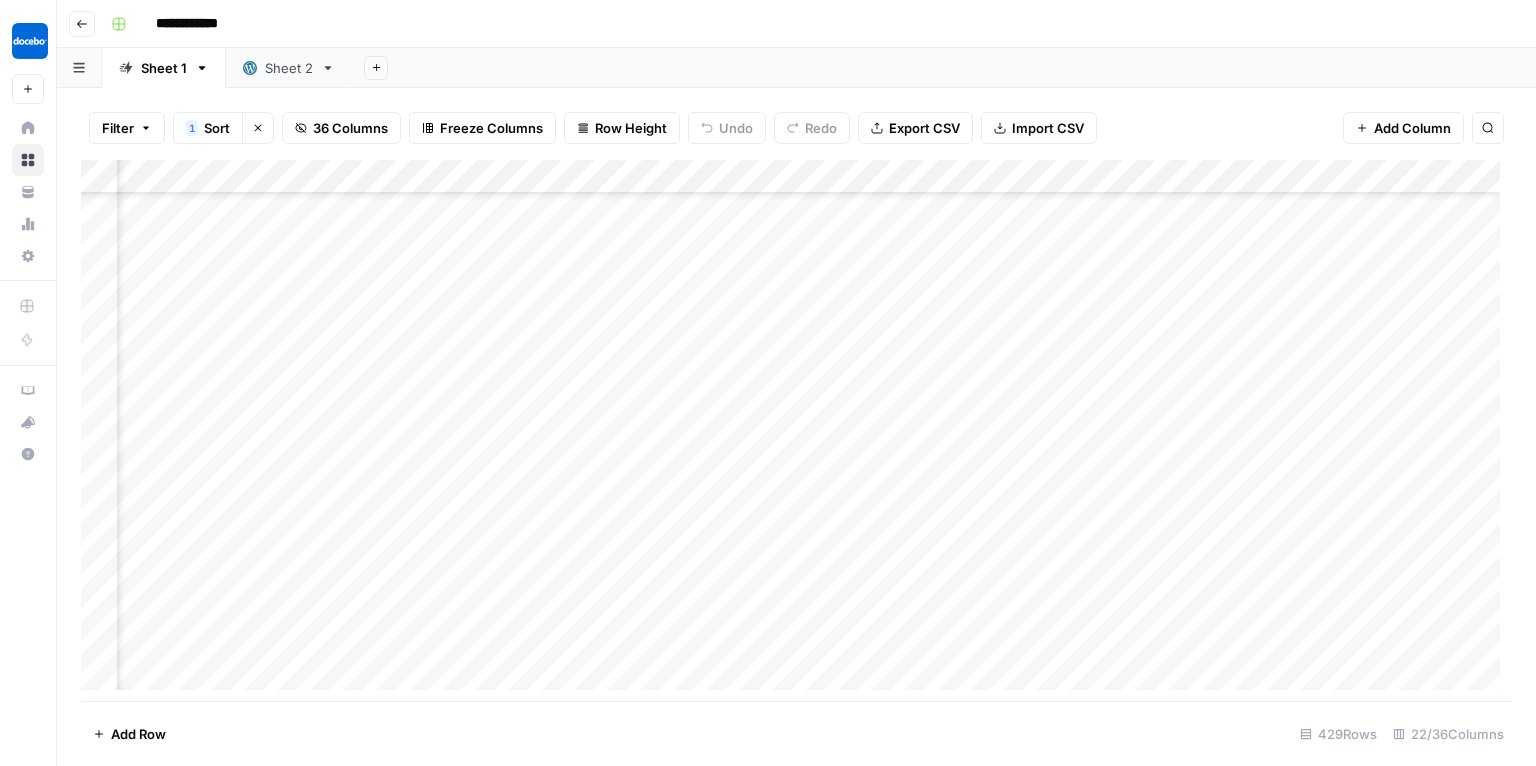 scroll, scrollTop: 12293, scrollLeft: 438, axis: both 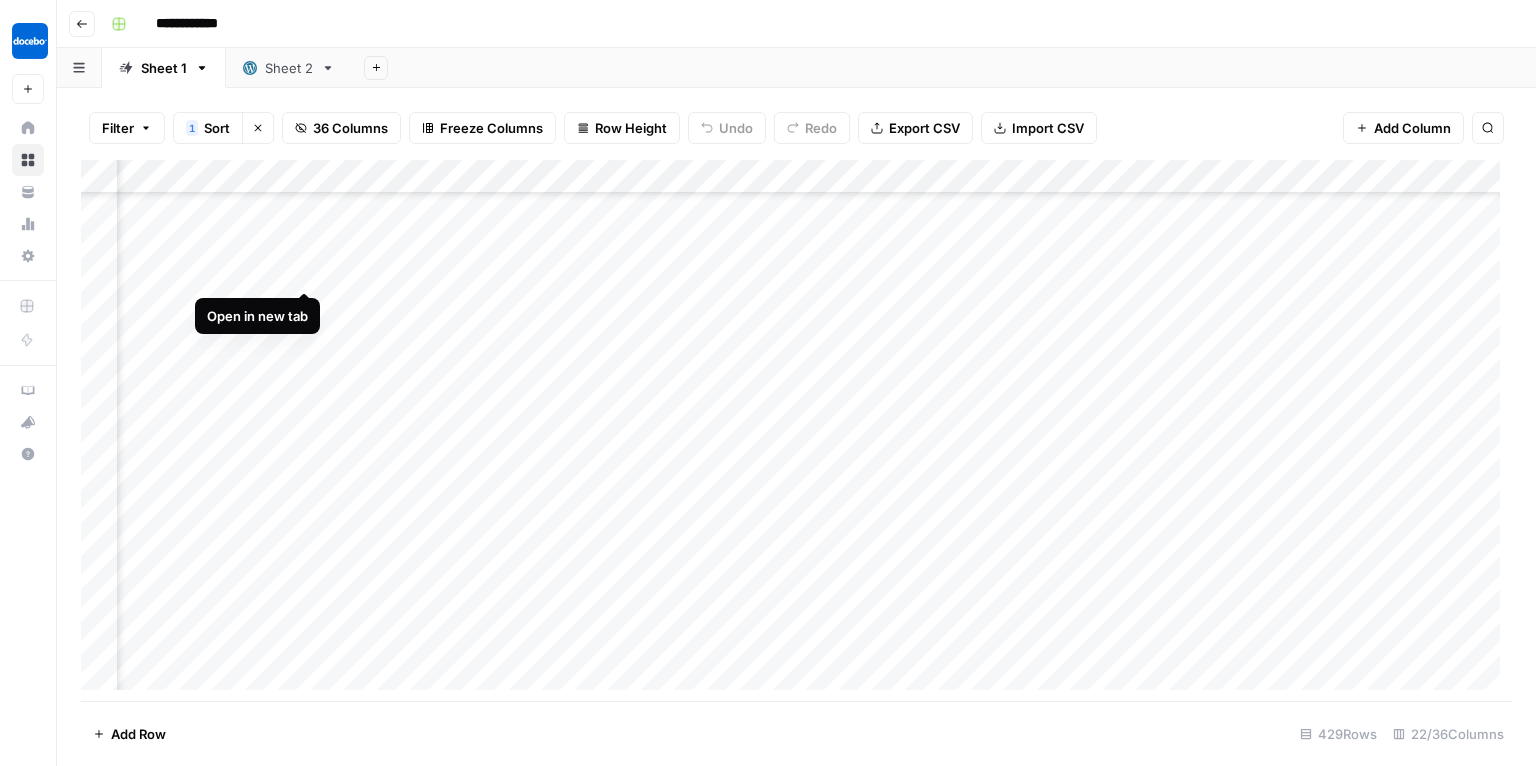 click on "Add Column" at bounding box center [796, 431] 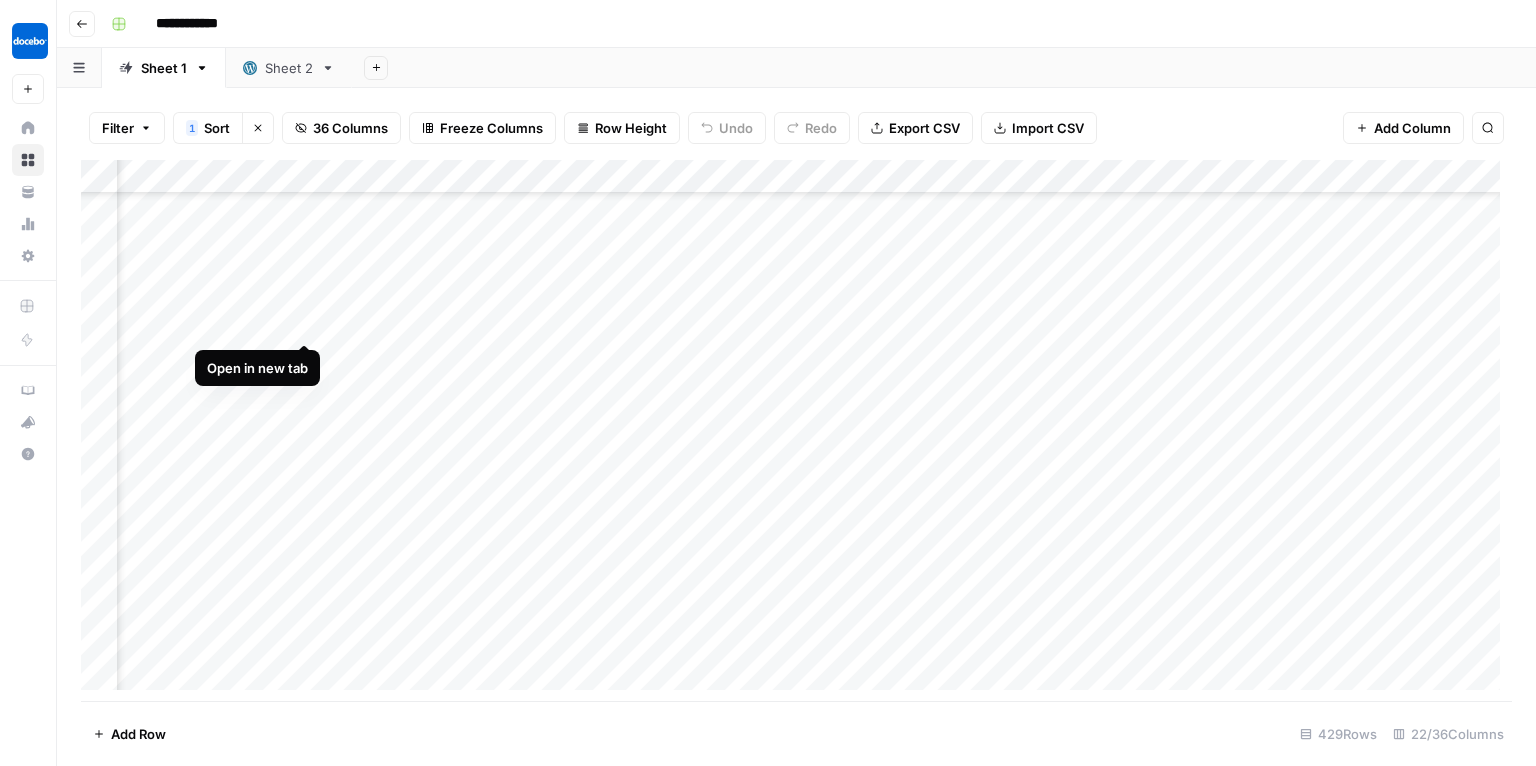click on "Add Column" at bounding box center (796, 431) 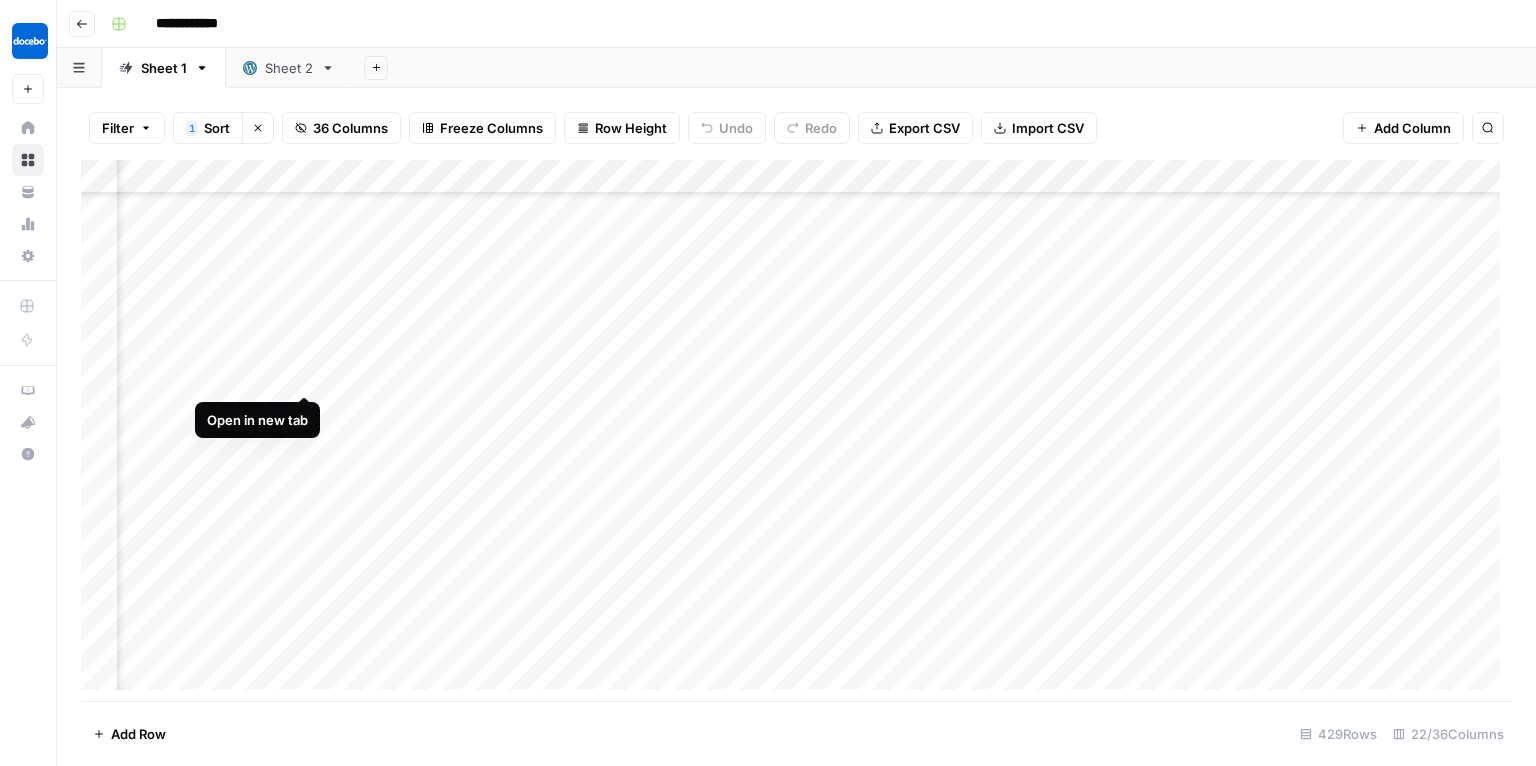 click on "Add Column" at bounding box center [796, 431] 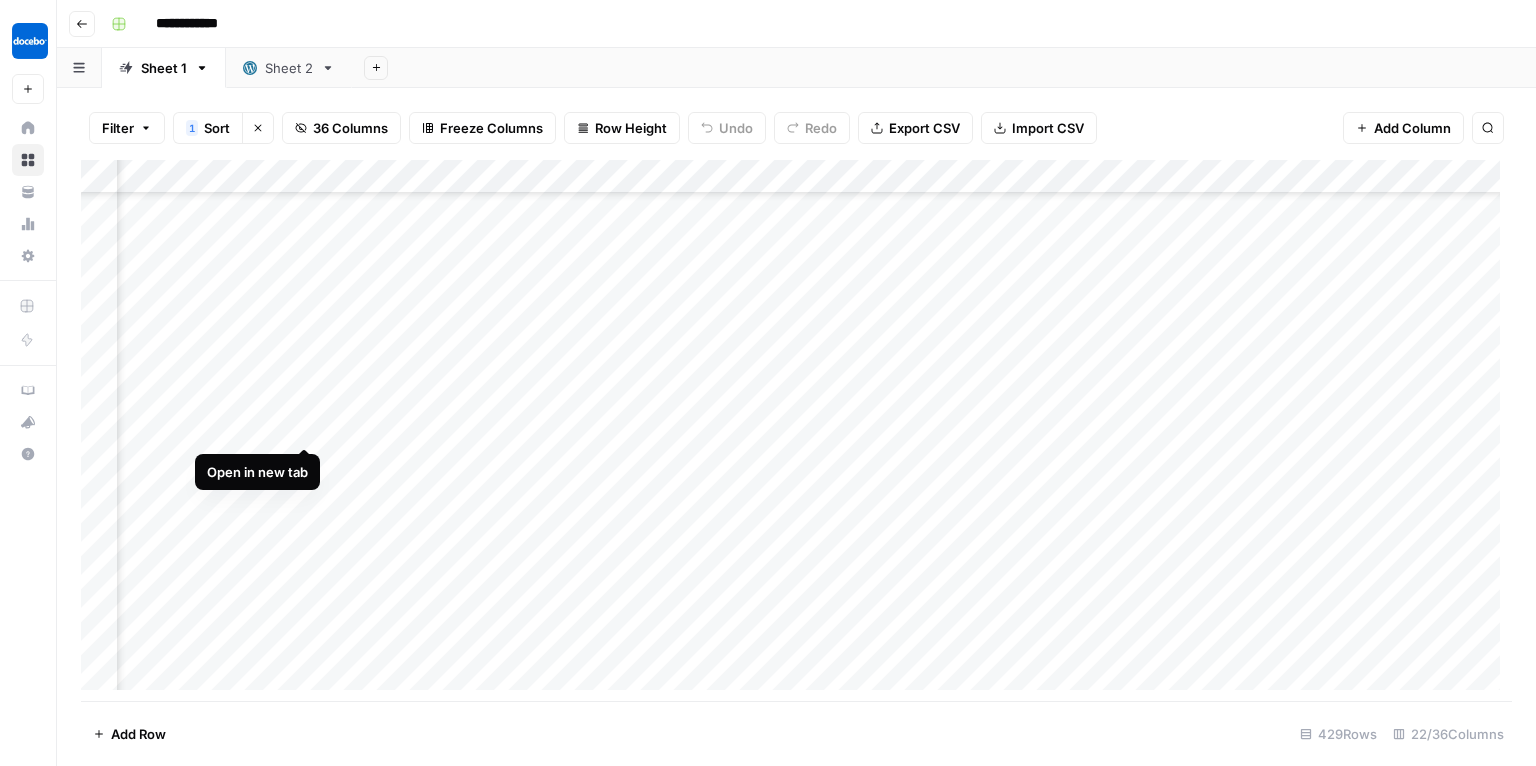 click on "Add Column" at bounding box center (796, 431) 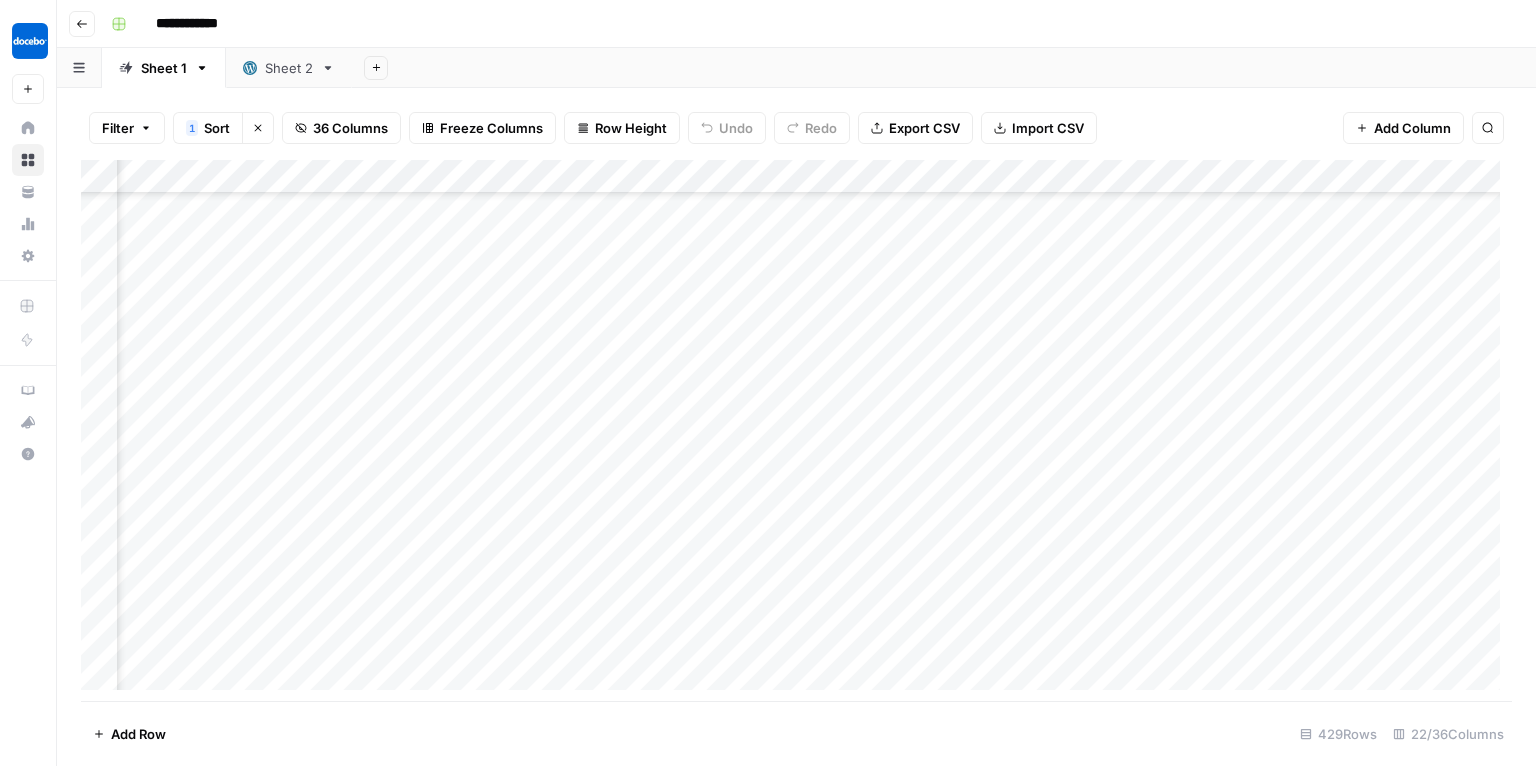 scroll, scrollTop: 12184, scrollLeft: 438, axis: both 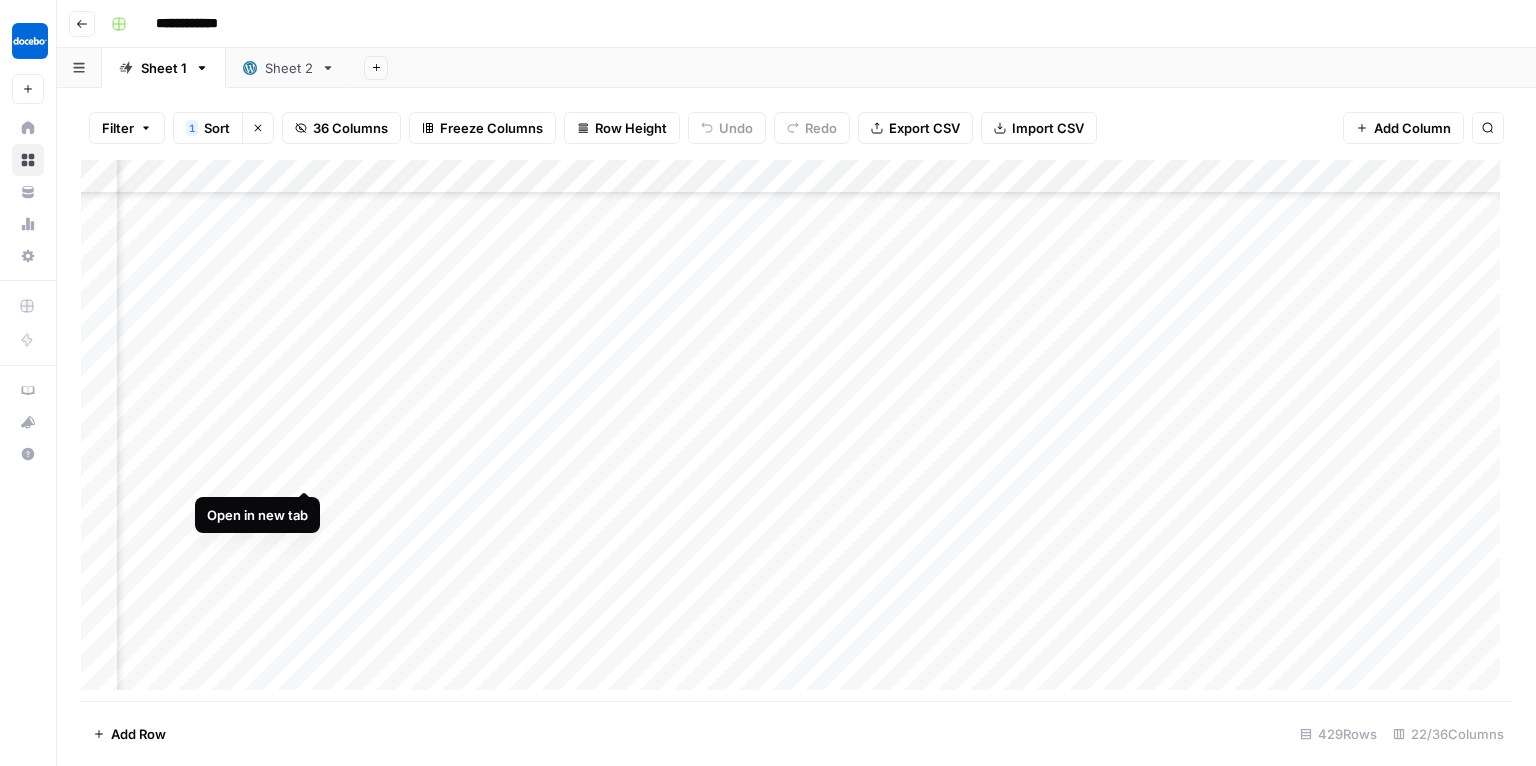 click on "Add Column" at bounding box center (796, 431) 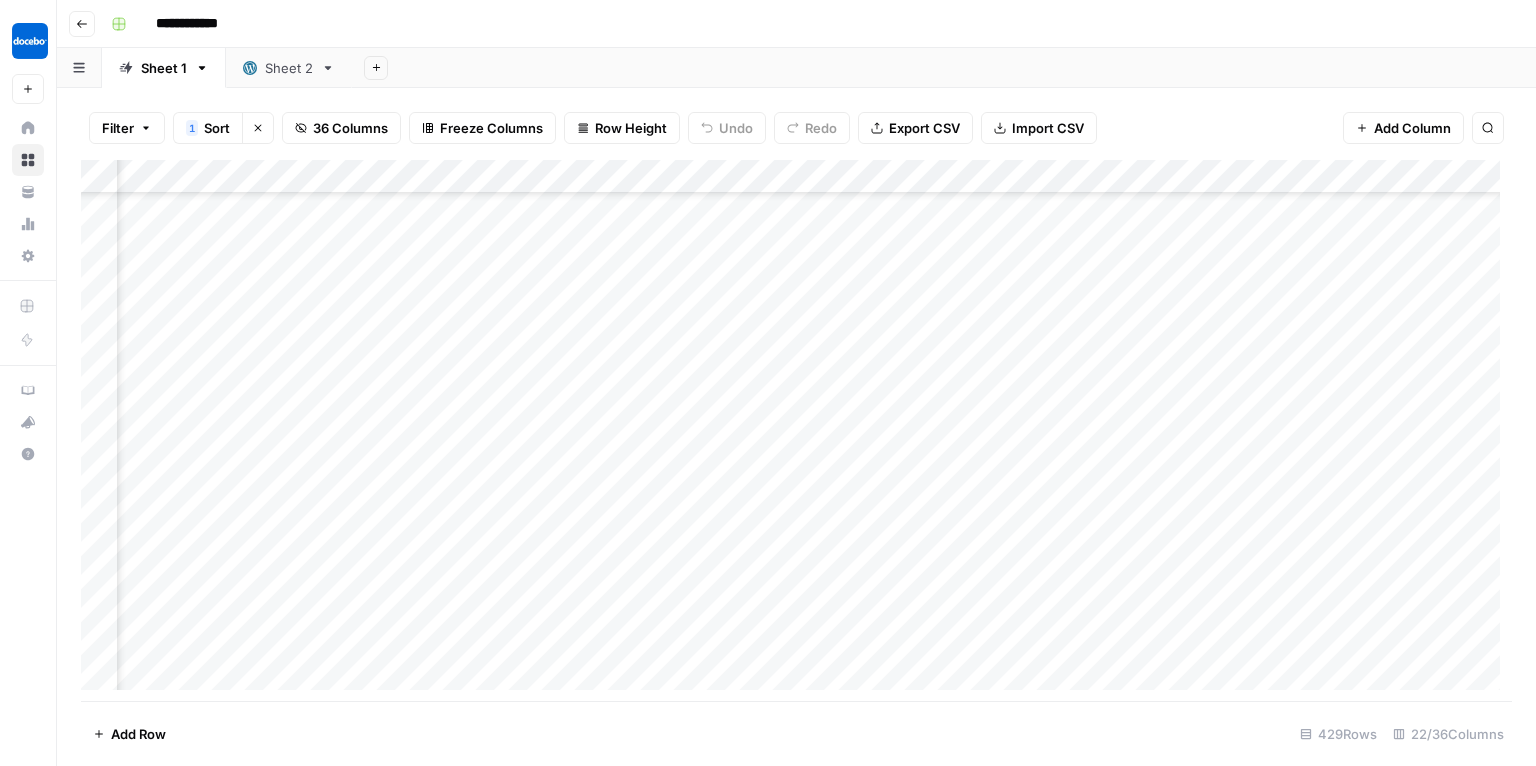 scroll, scrollTop: 12296, scrollLeft: 438, axis: both 